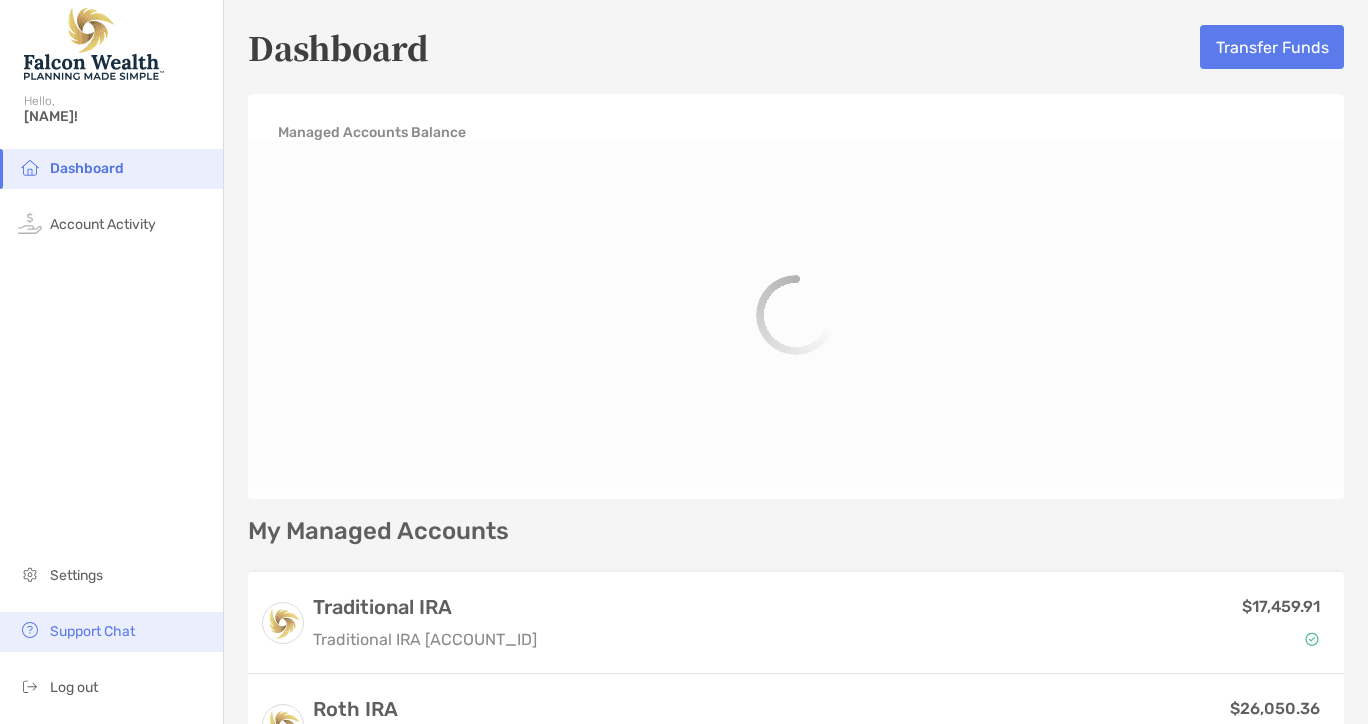 scroll, scrollTop: 0, scrollLeft: 0, axis: both 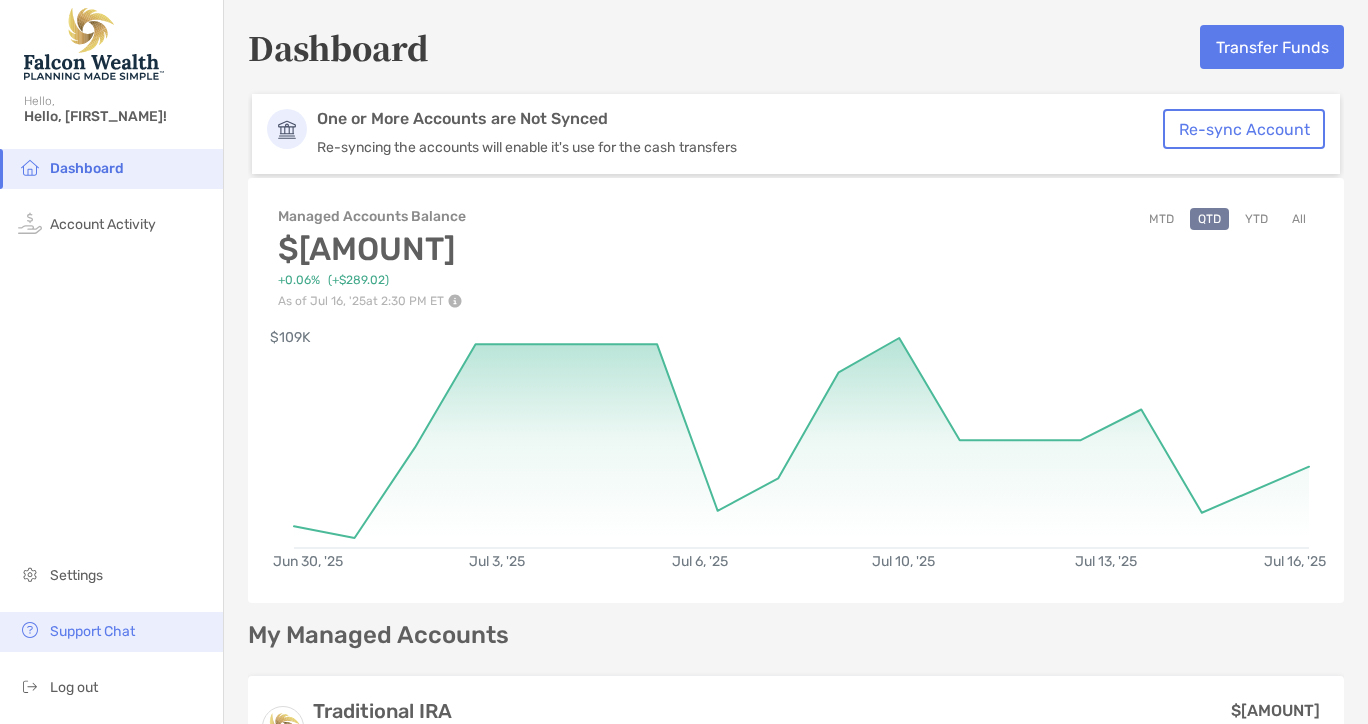 click on "Support Chat" at bounding box center (92, 631) 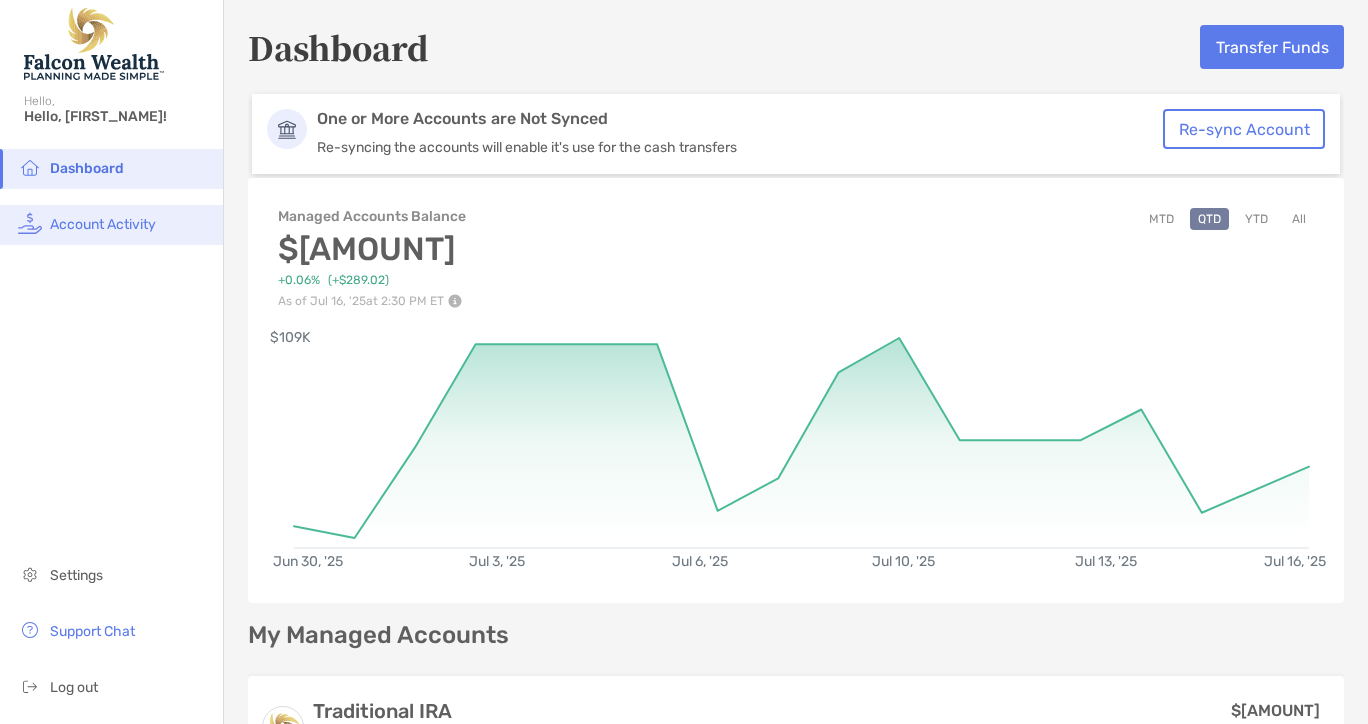 click on "Account Activity" at bounding box center [103, 224] 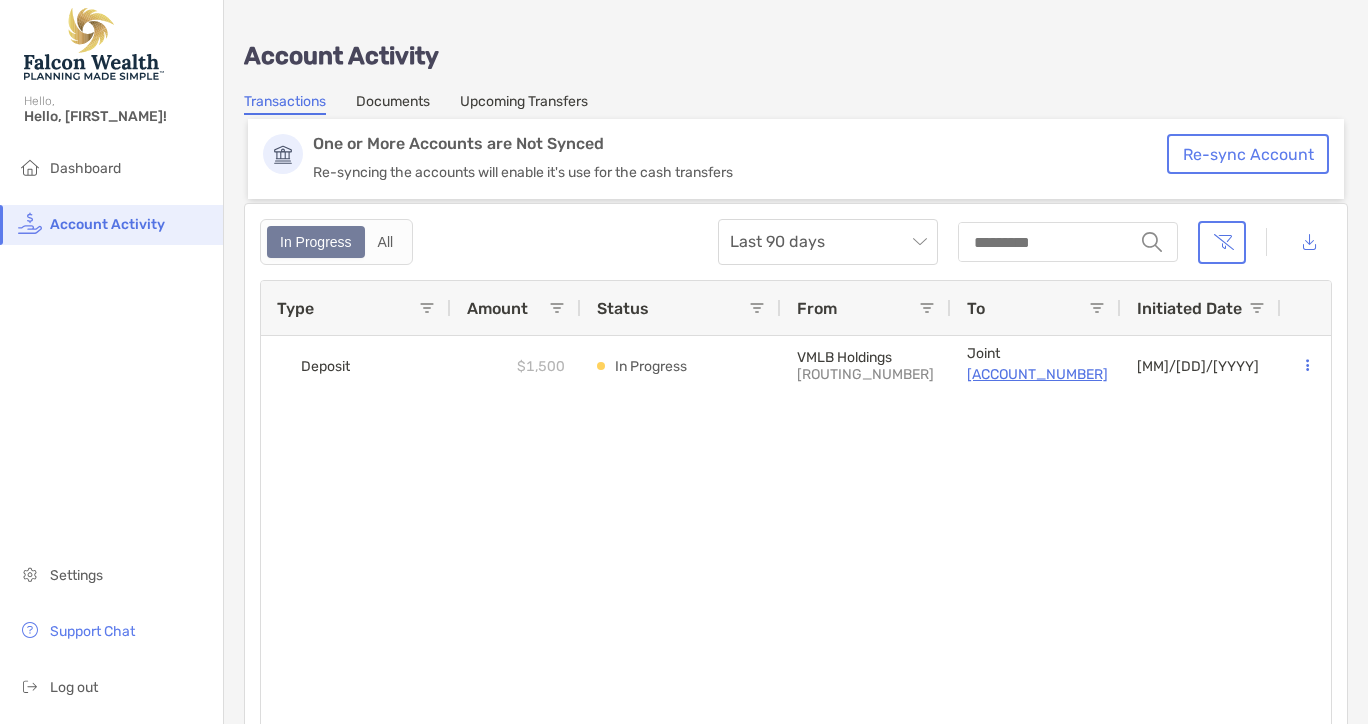 click on "Upcoming Transfers" at bounding box center (524, 104) 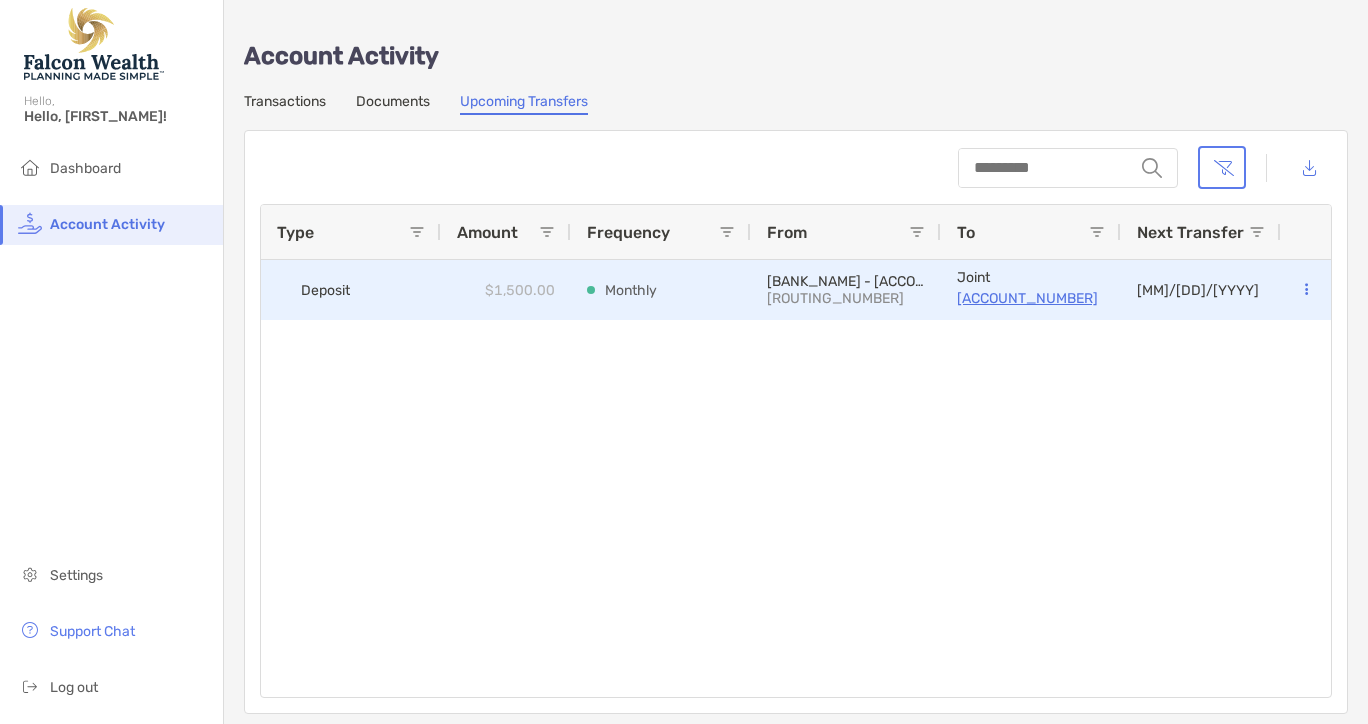 click at bounding box center (1306, 290) 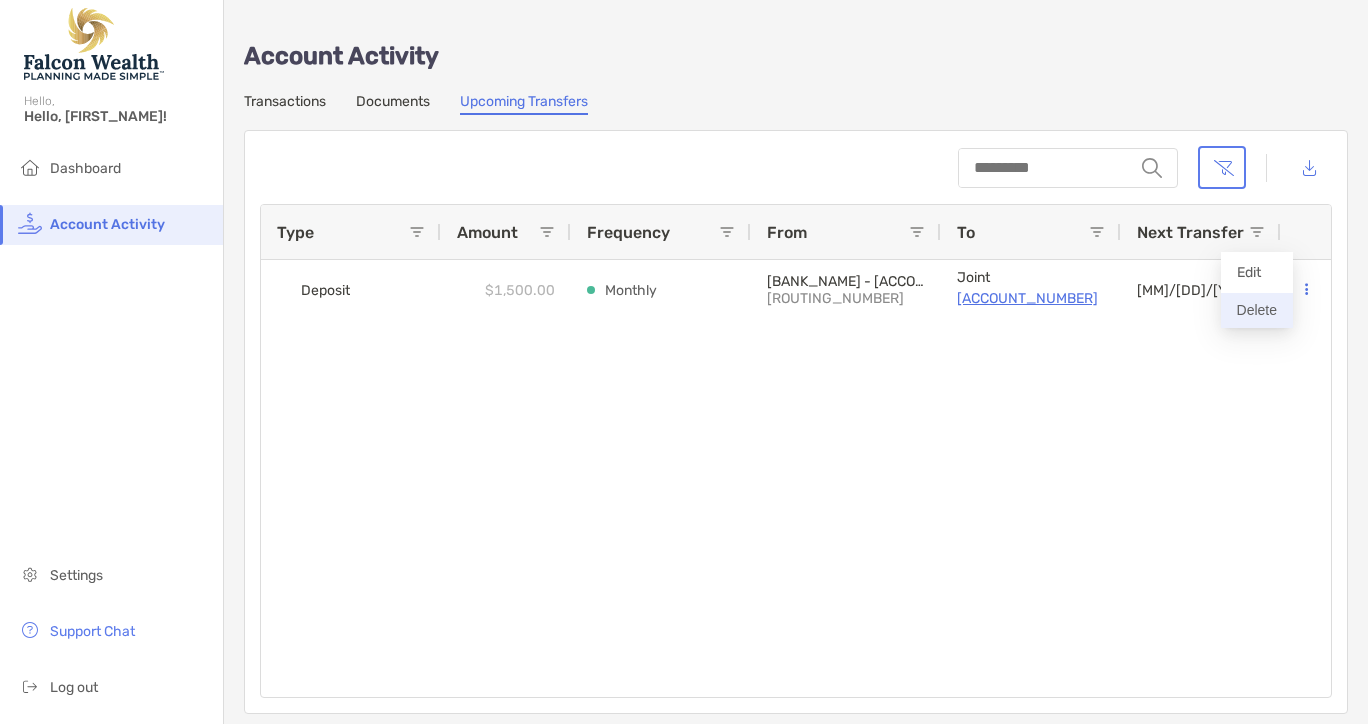 click on "Delete" at bounding box center (1257, 310) 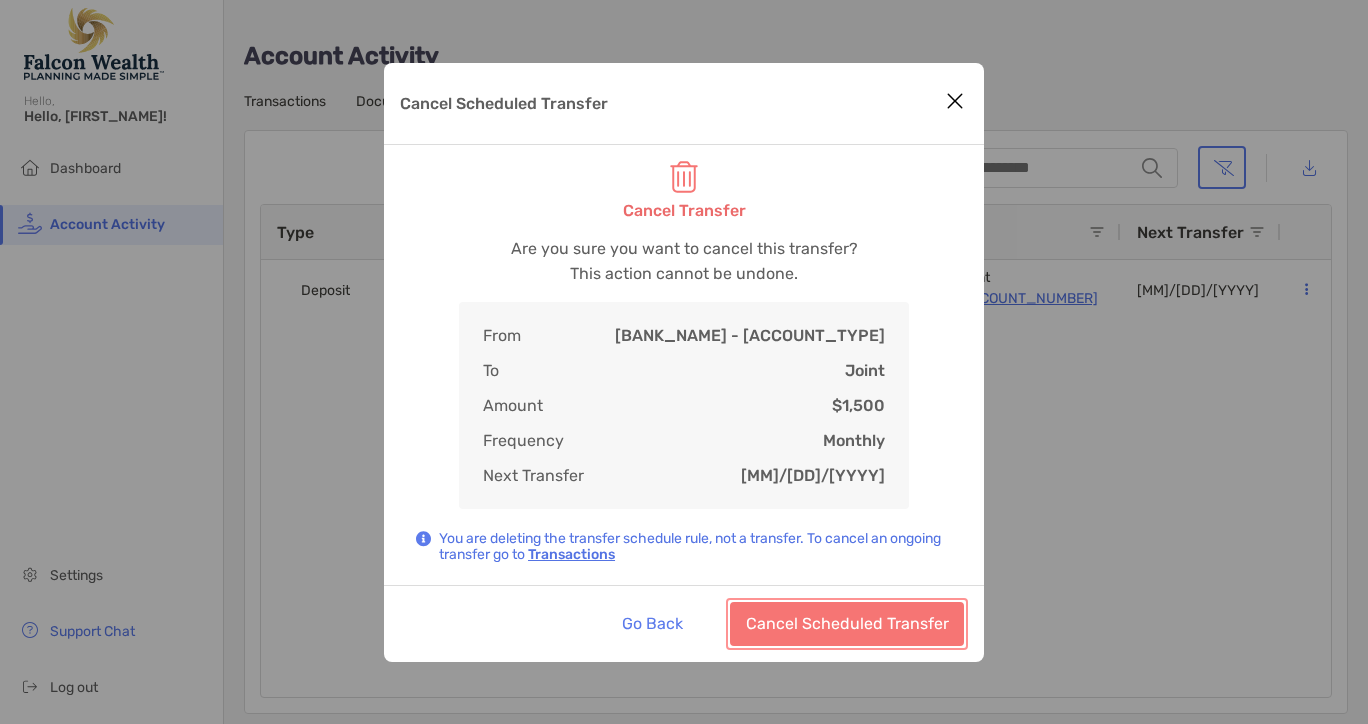 click on "Cancel Scheduled Transfer" at bounding box center [847, 624] 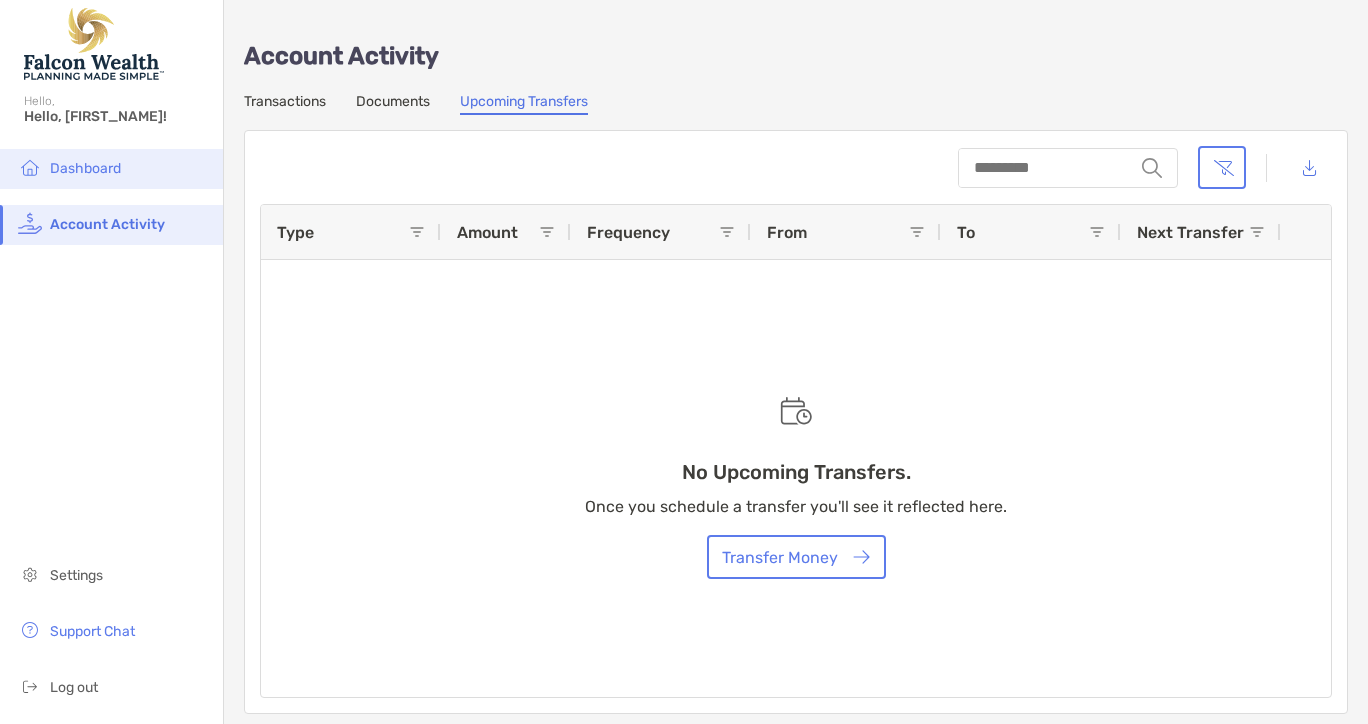click on "Dashboard" at bounding box center [85, 168] 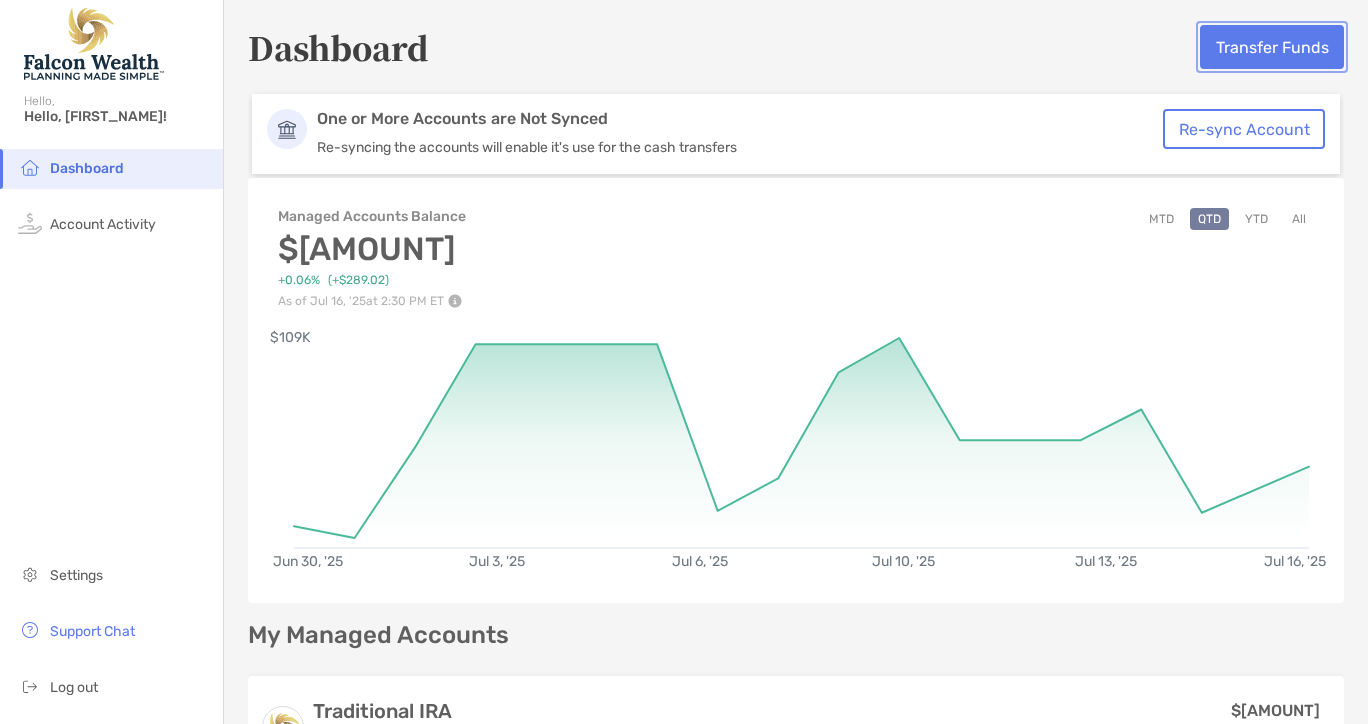 click on "Transfer Funds" at bounding box center (1272, 47) 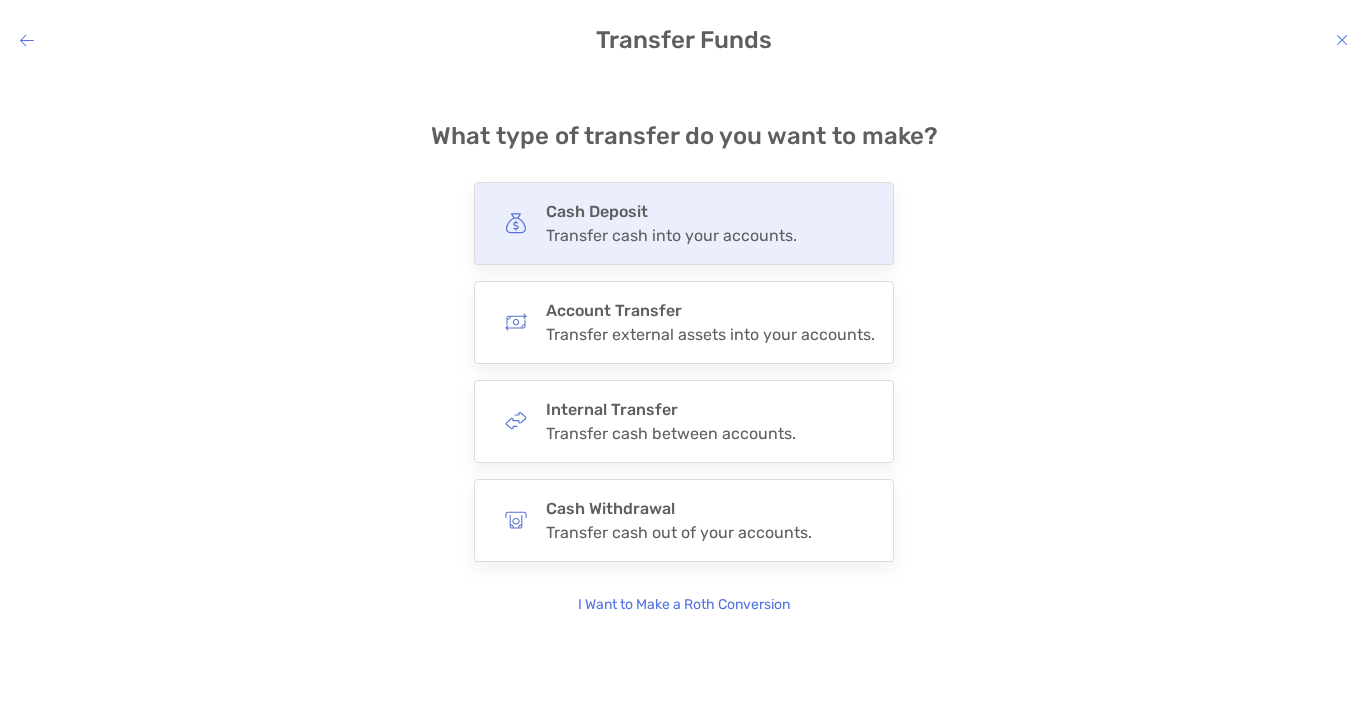 click on "Transfer cash into your accounts." at bounding box center [671, 235] 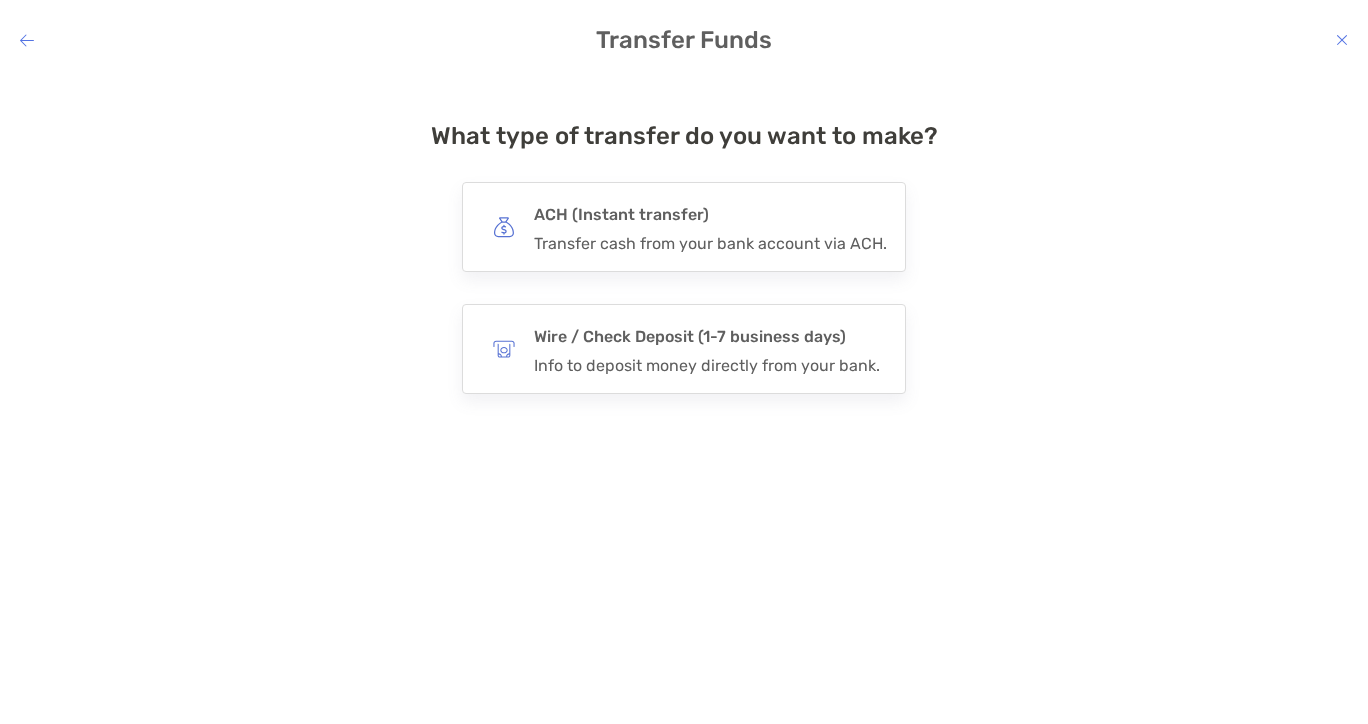 click on "Transfer cash from your bank account via ACH." at bounding box center [710, 243] 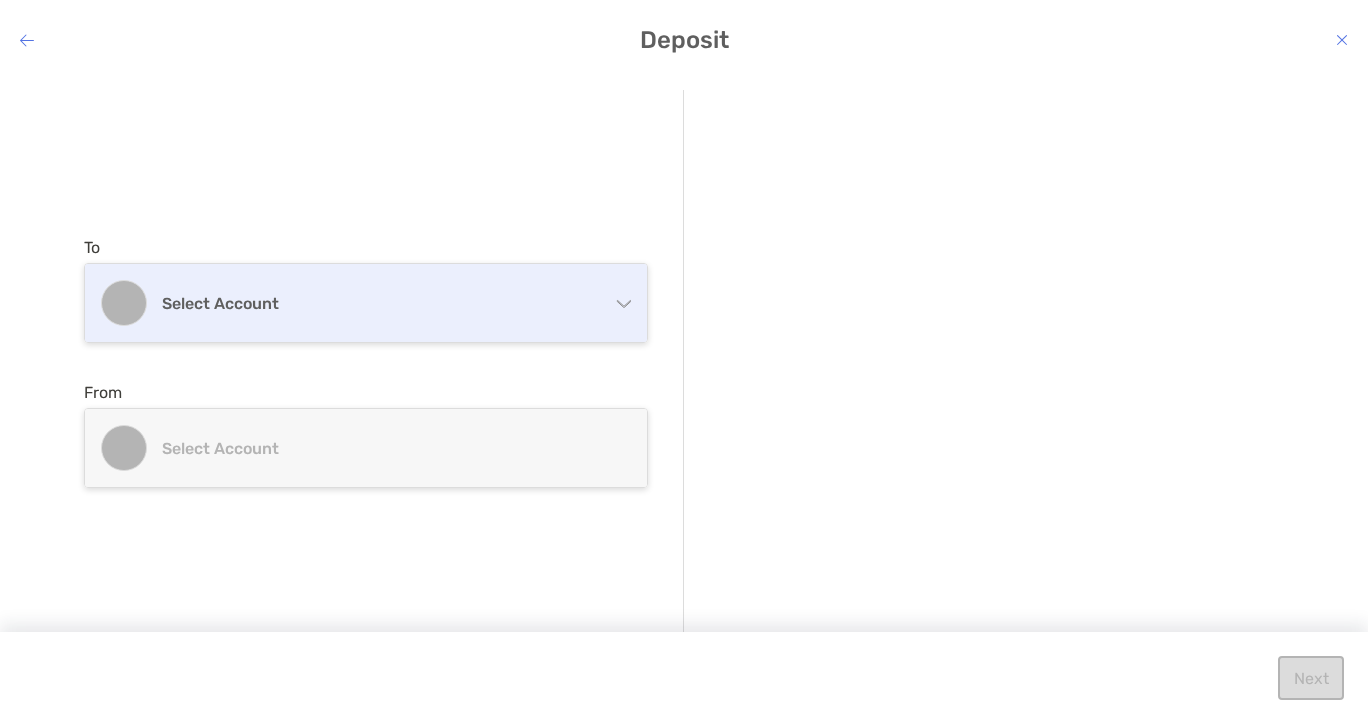 click on "Select account" at bounding box center [378, 303] 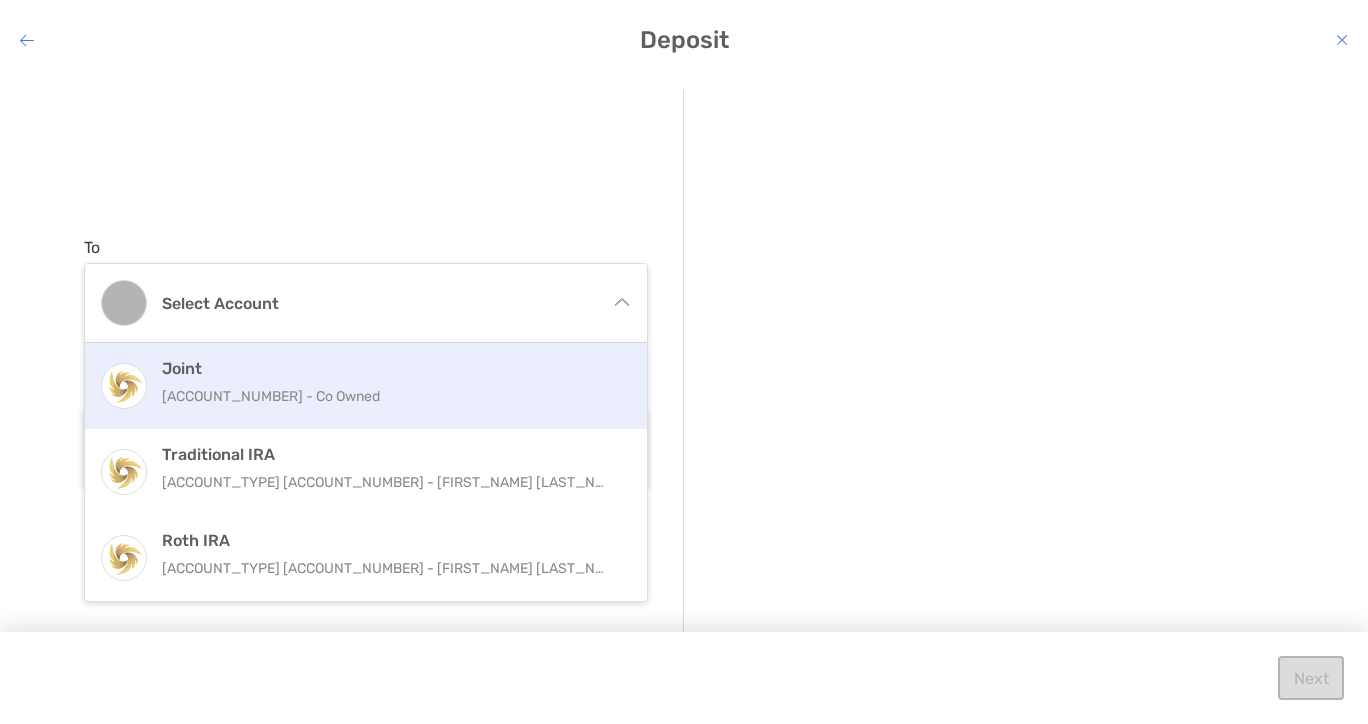 click on "[ACCOUNT_NUMBER] - Co Owned" at bounding box center (387, 396) 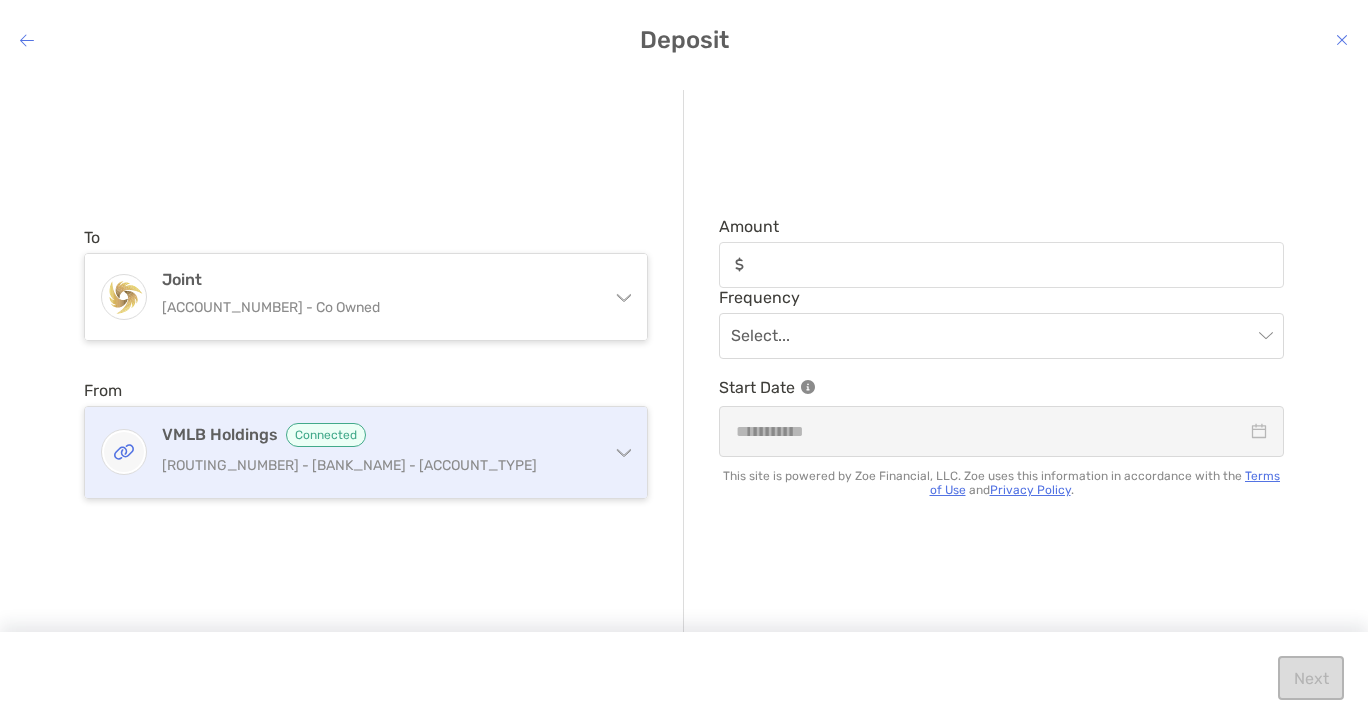 click on "[ROUTING_NUMBER] - [BANK_NAME] - [ACCOUNT_TYPE]" at bounding box center (378, 465) 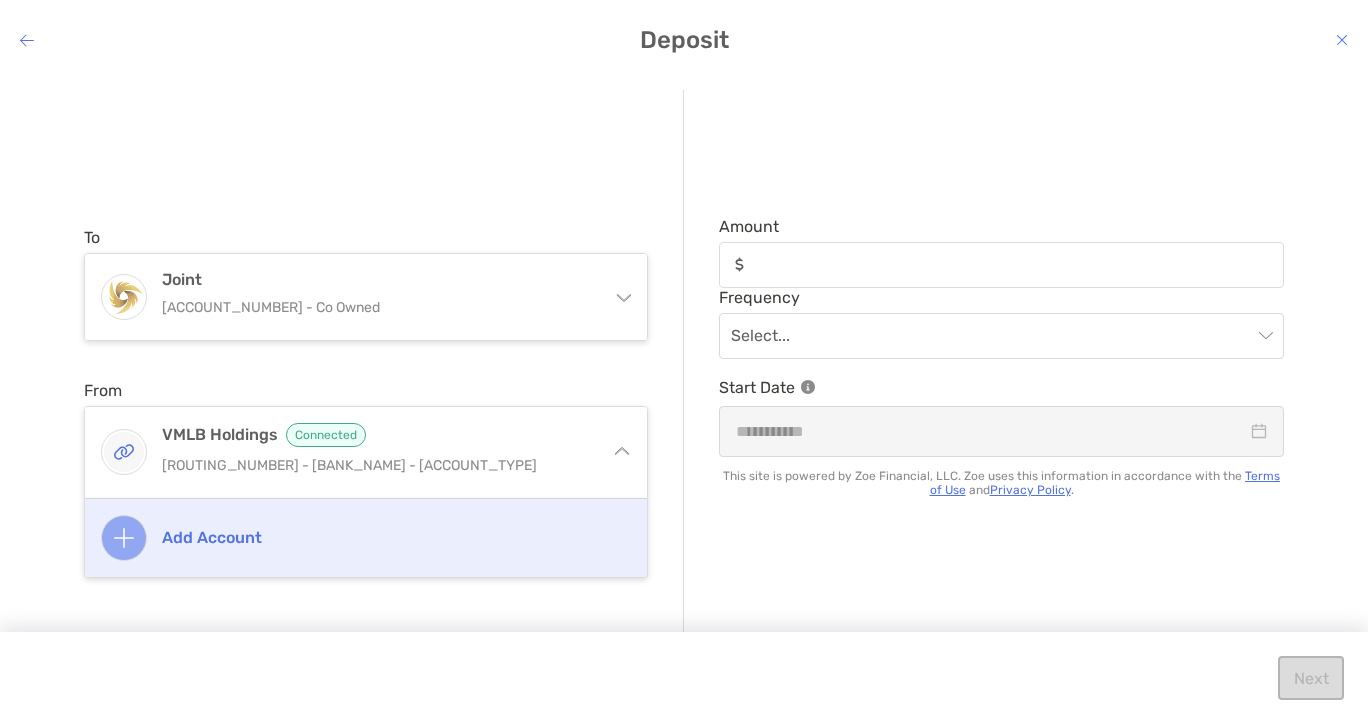 click at bounding box center [124, 538] 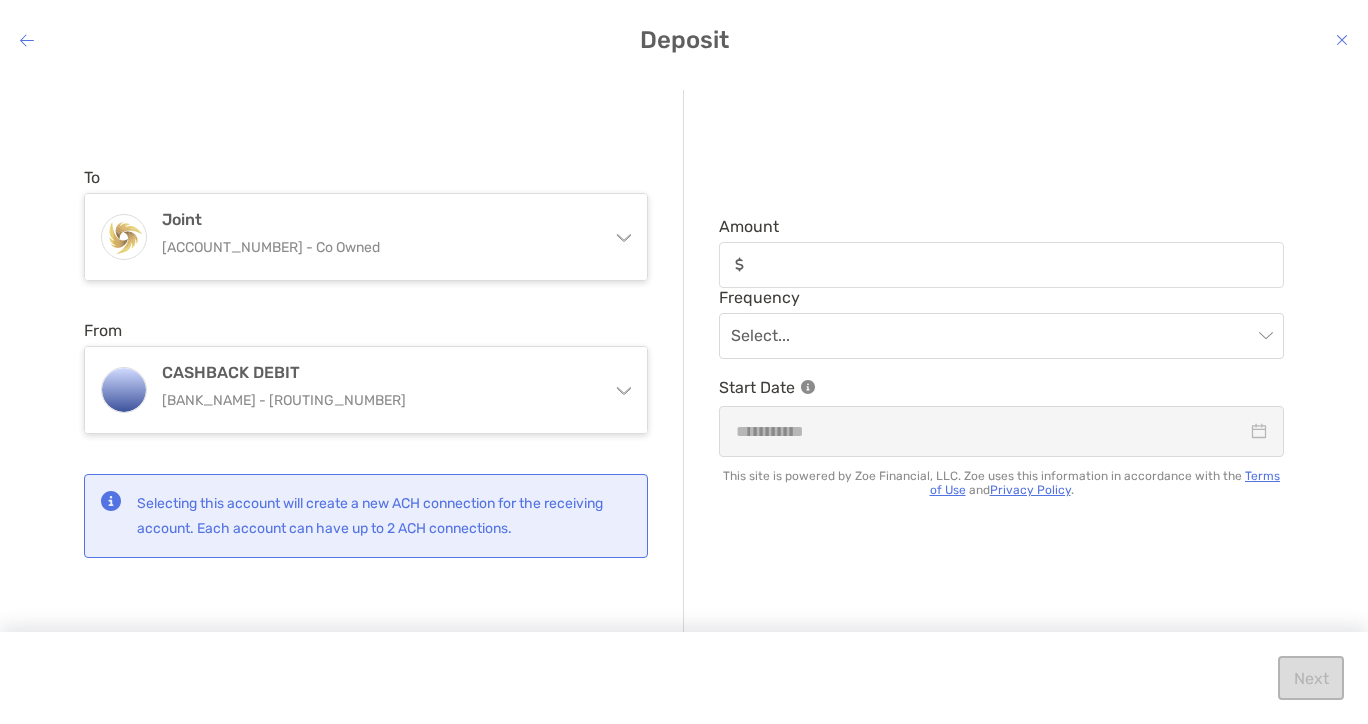 click at bounding box center (27, 40) 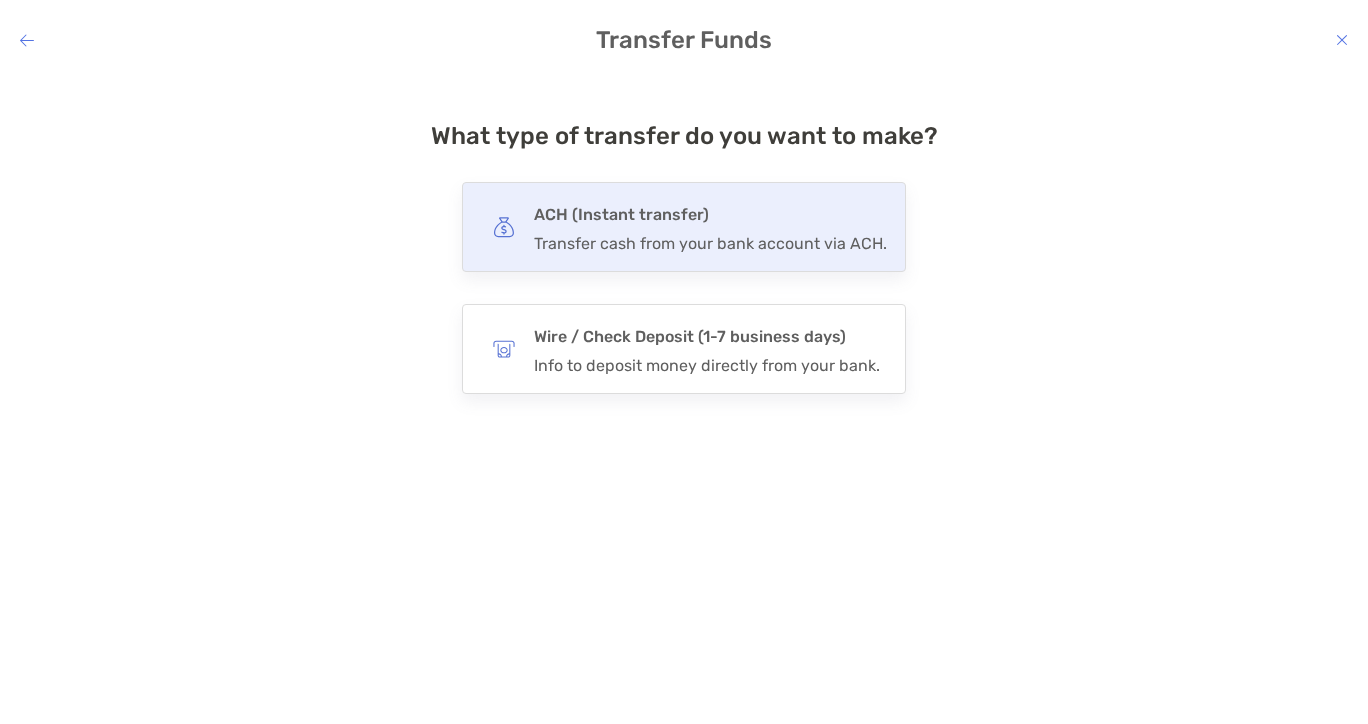 click on "ACH (Instant transfer) Transfer cash from your bank account via ACH." at bounding box center [710, 227] 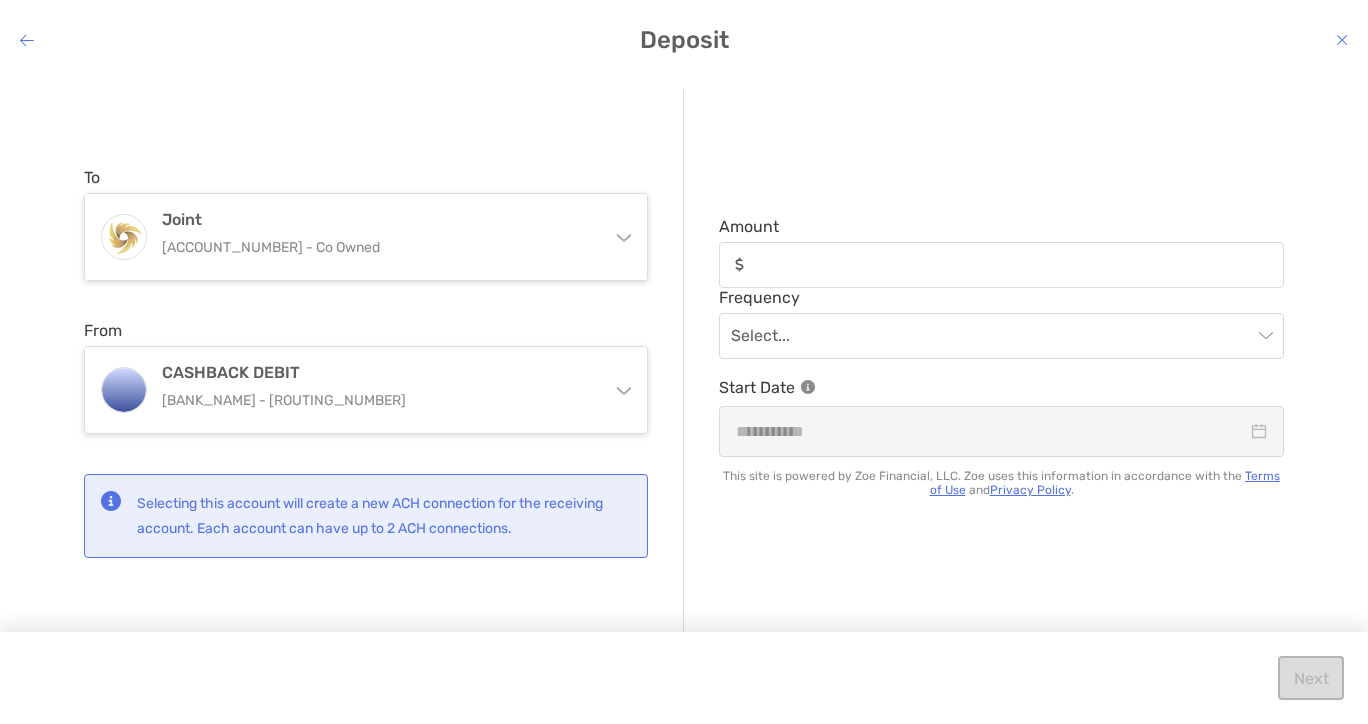 click on "Joint [ACCOUNT_NUMBER] - Co Owned" at bounding box center (366, 237) 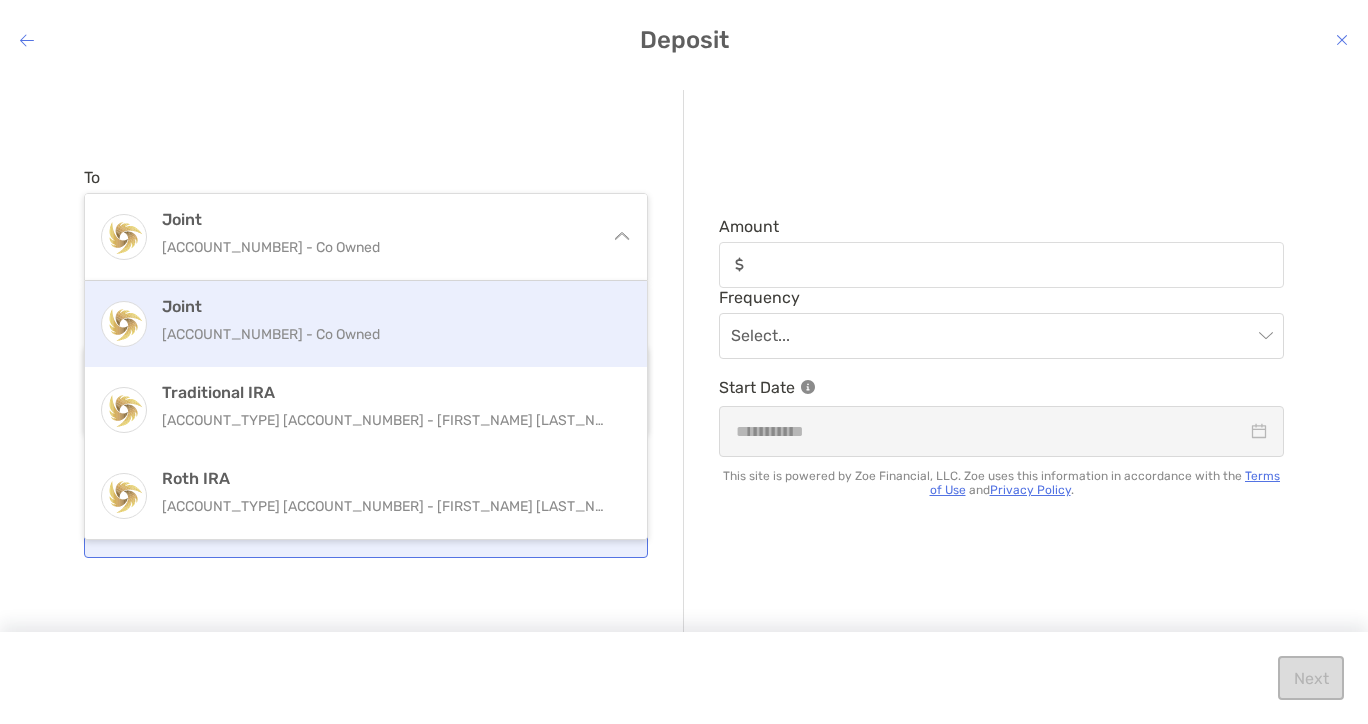 click on "[ACCOUNT_NUMBER] - Co Owned" at bounding box center [387, 334] 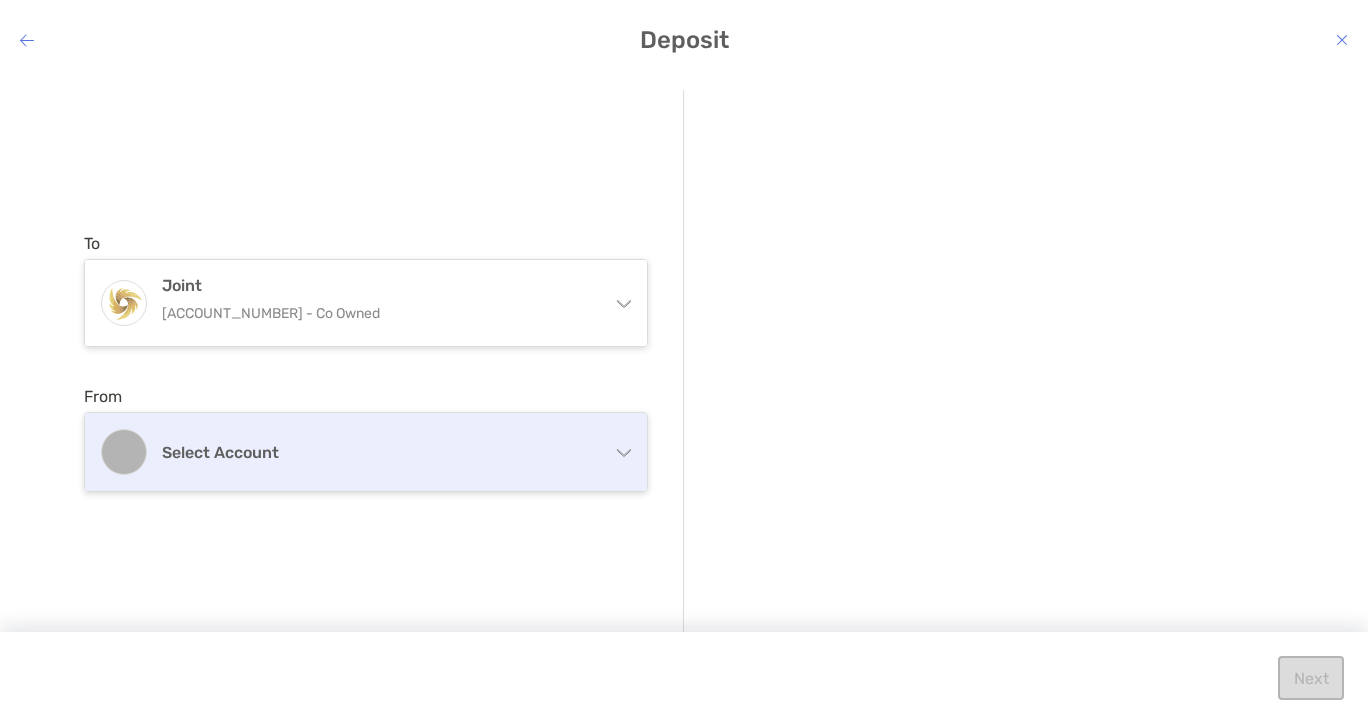 click on "Select account" at bounding box center (366, 452) 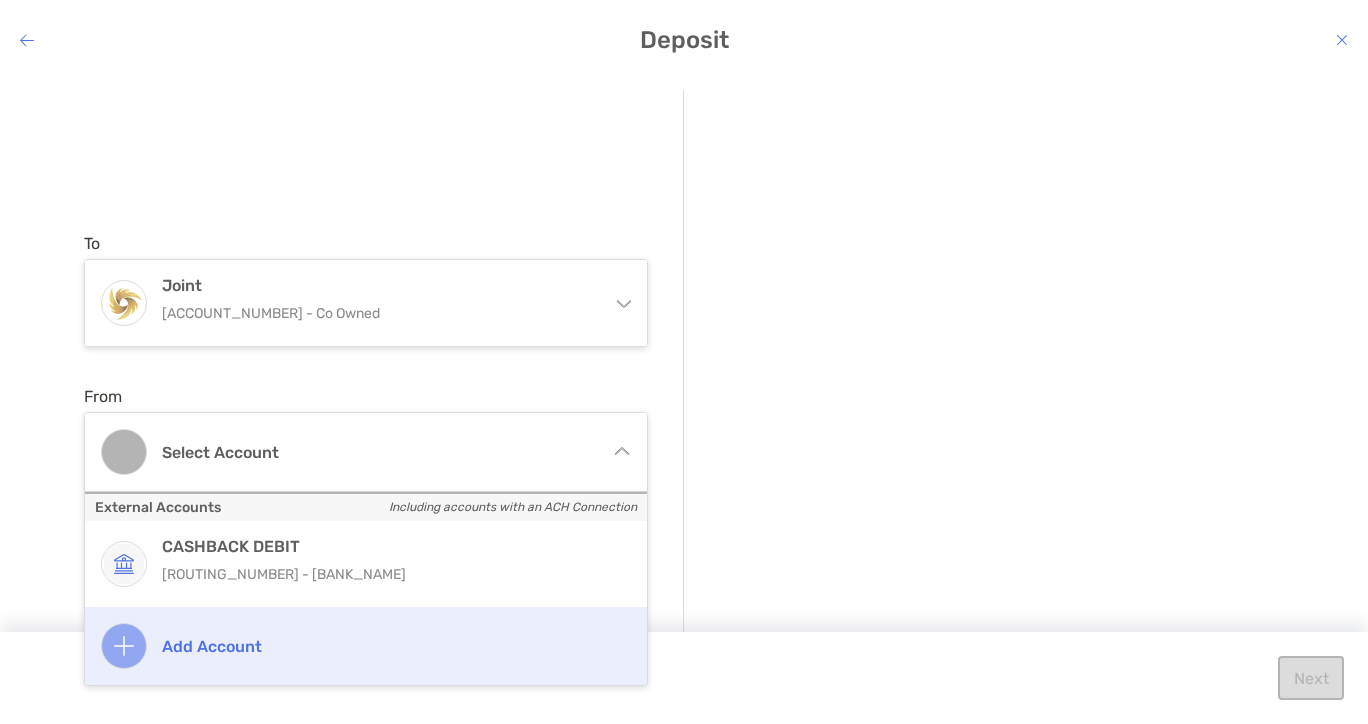 click on "Add account" at bounding box center (387, 646) 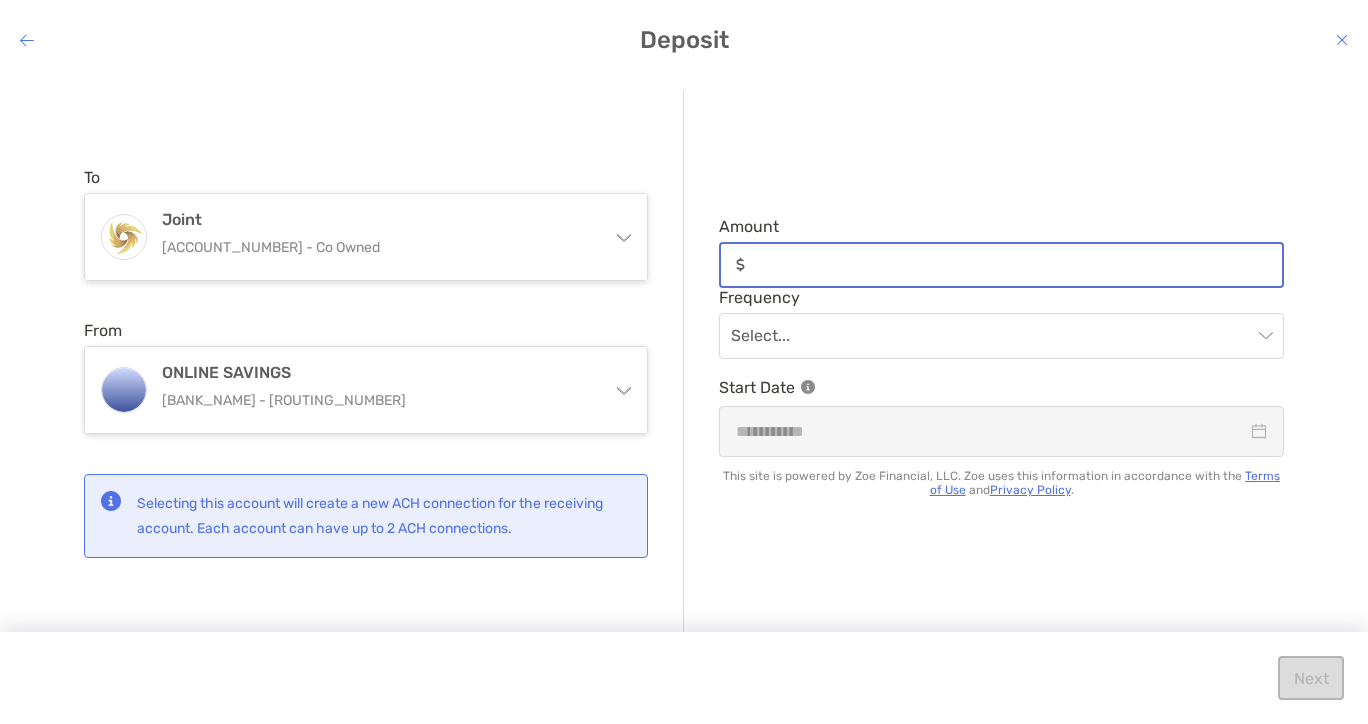 click on "Amount" at bounding box center (1017, 264) 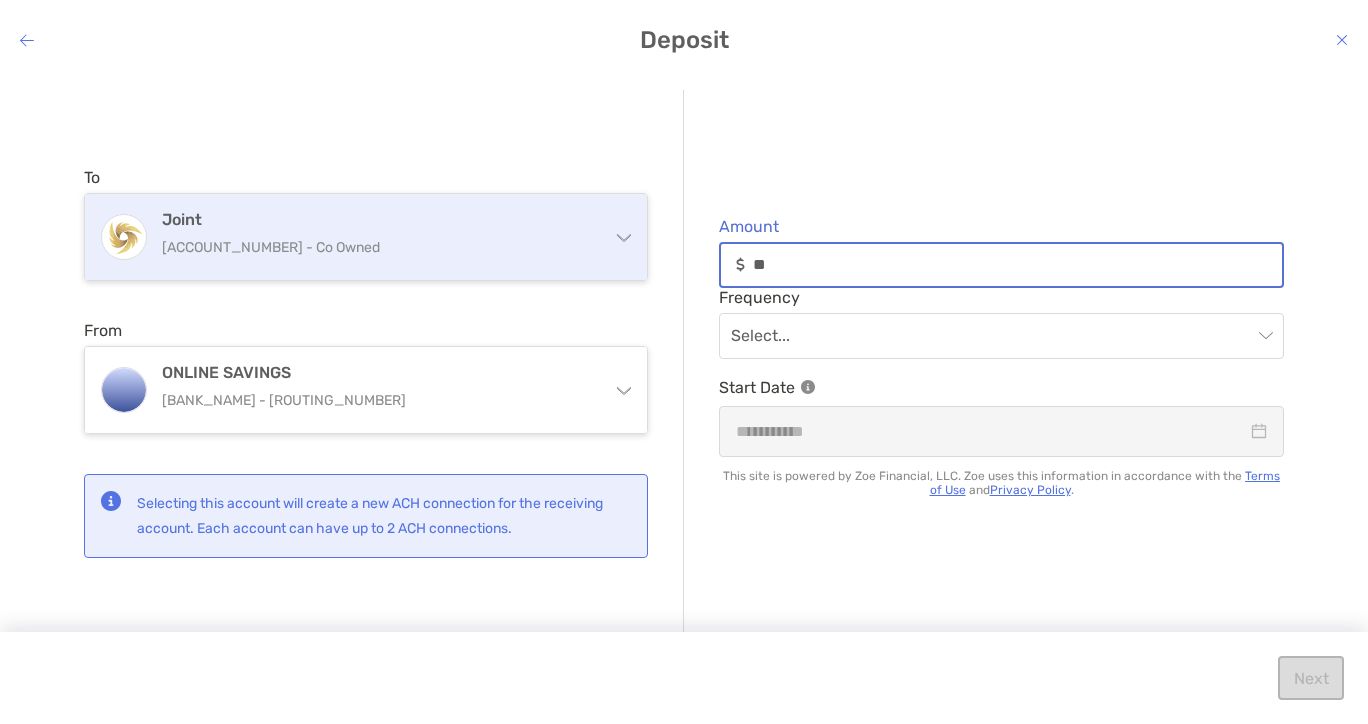 type on "*" 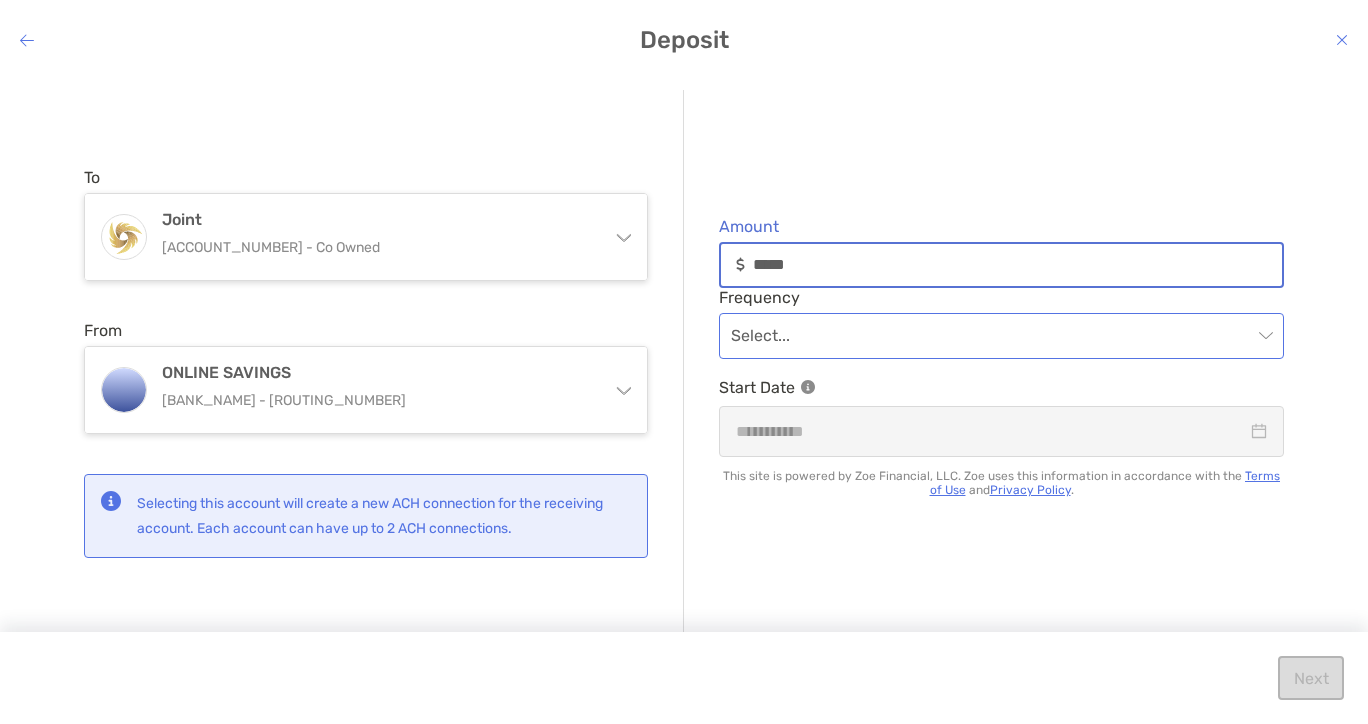 type on "*****" 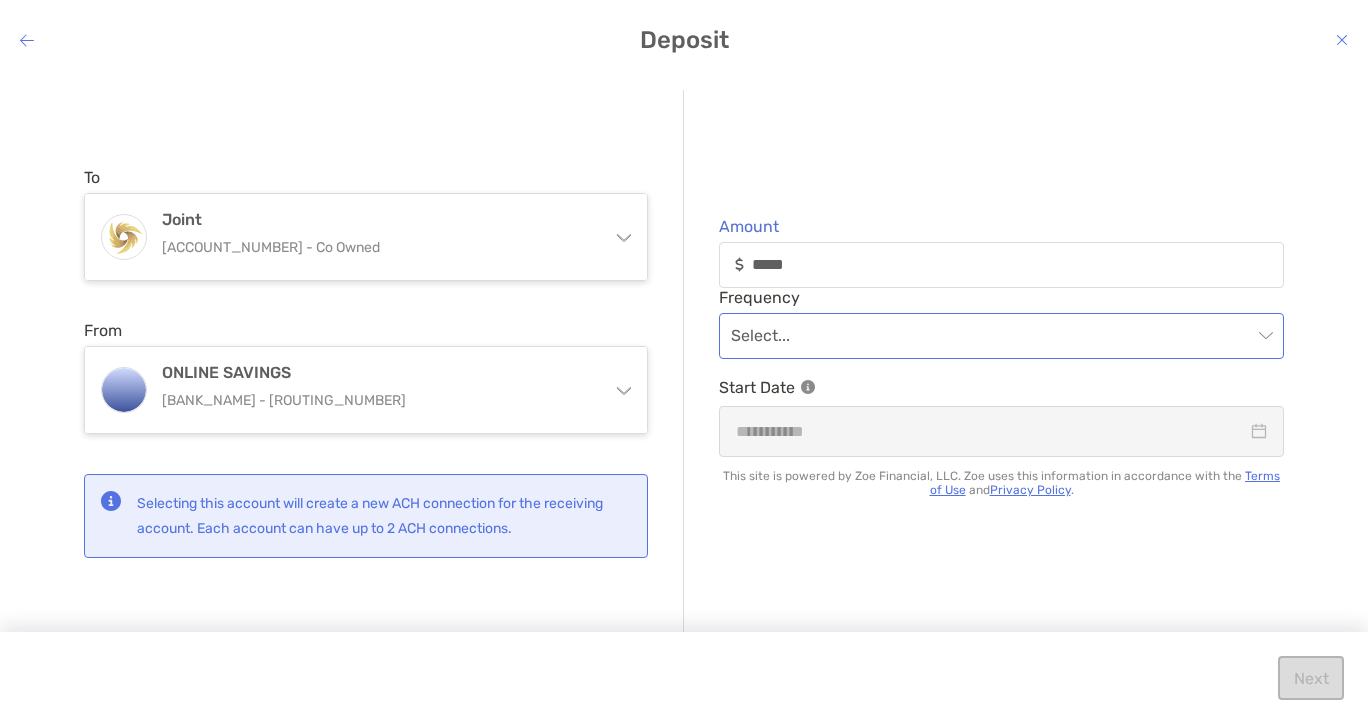 click at bounding box center (991, 336) 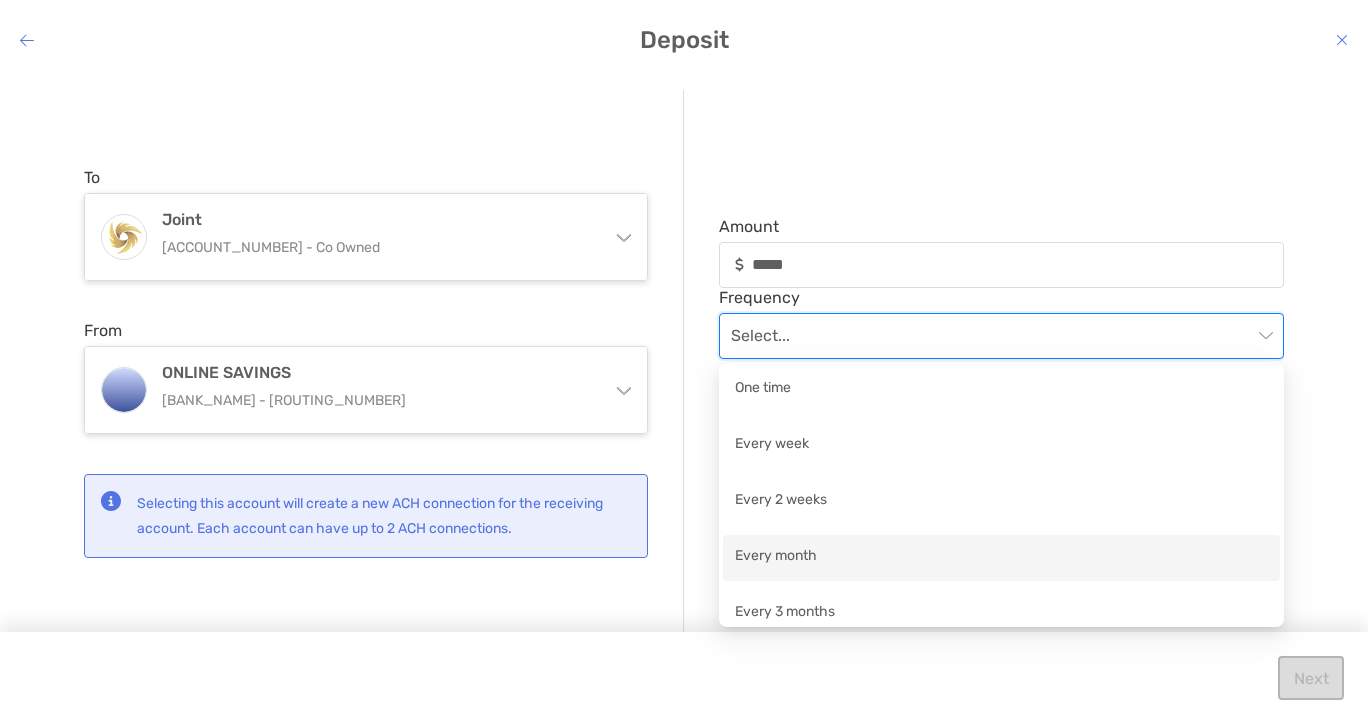 click on "Every month" at bounding box center (1001, 557) 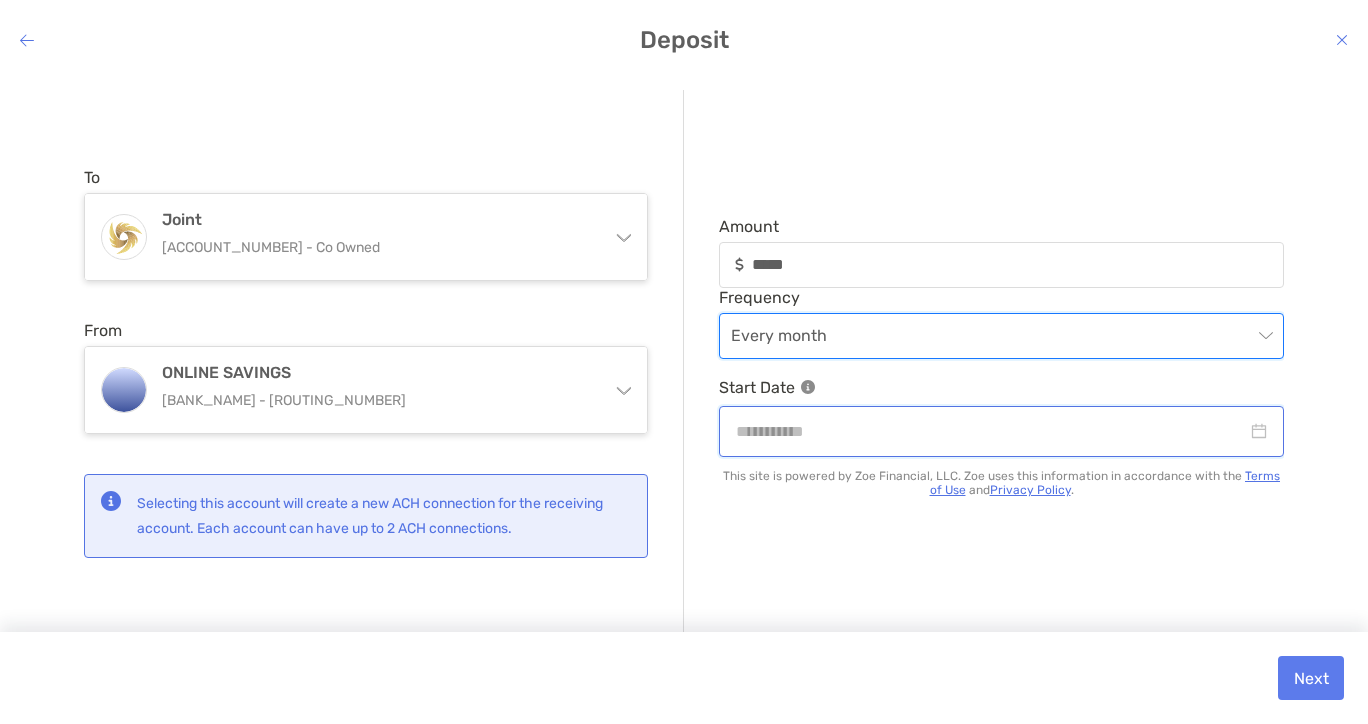 click at bounding box center (991, 431) 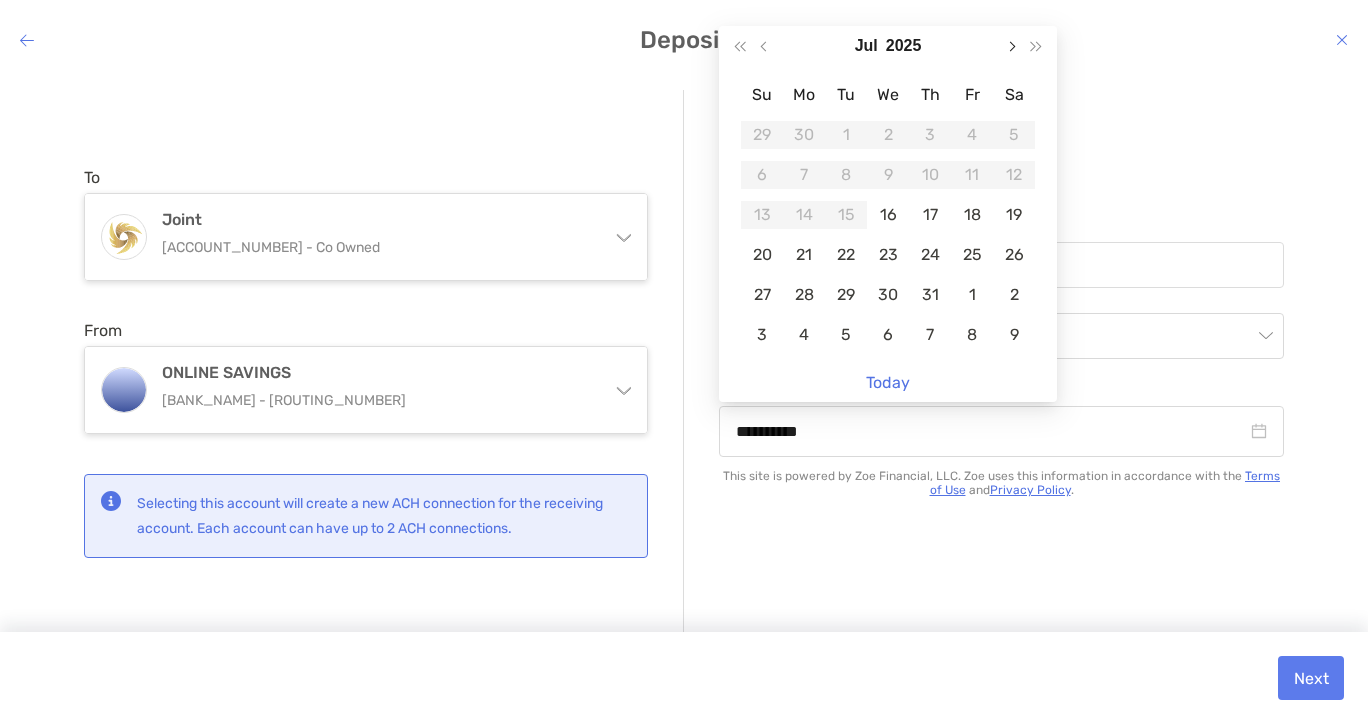 click at bounding box center [1011, 46] 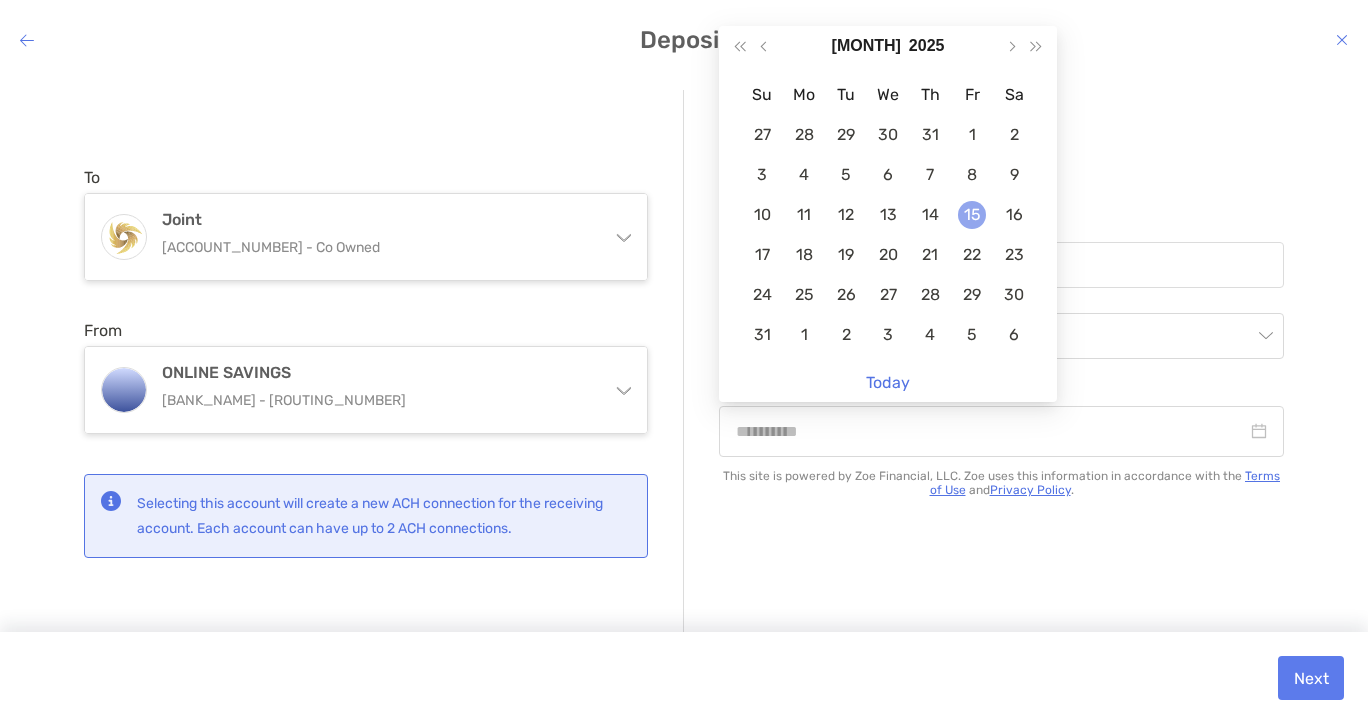 type on "**********" 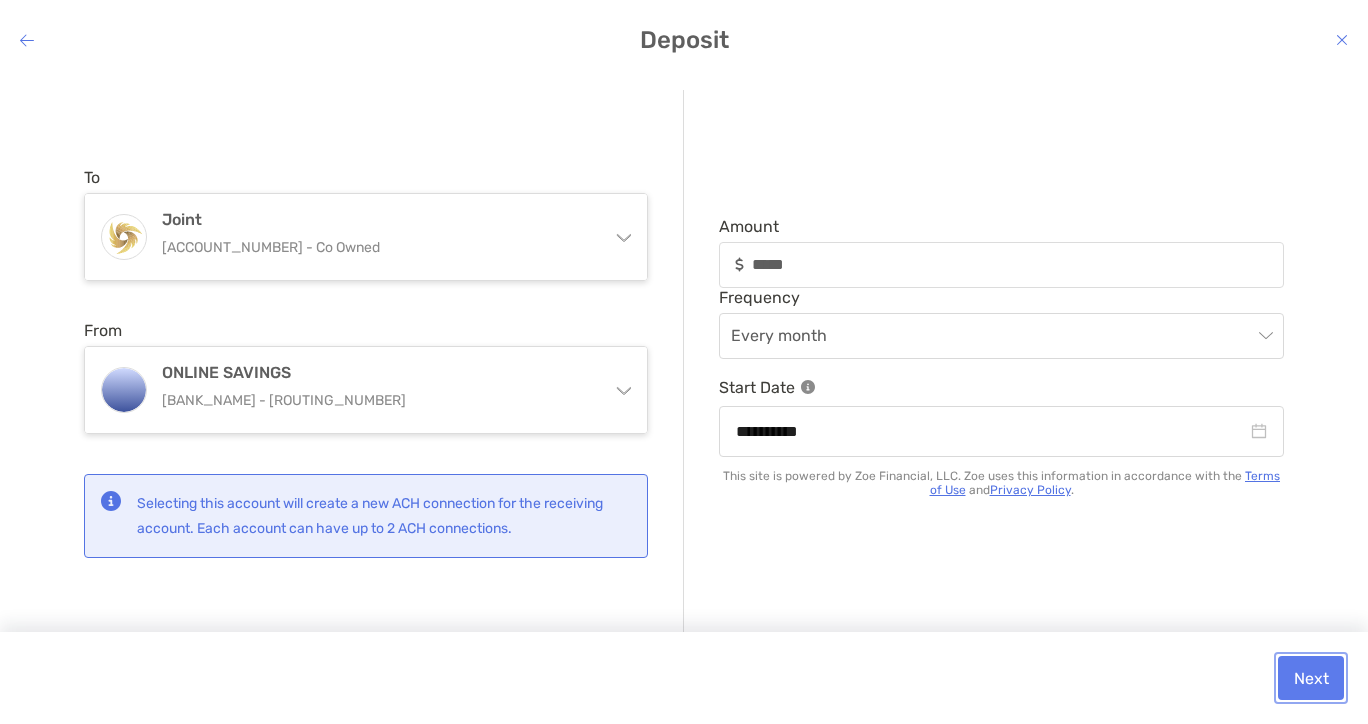 click on "Next" at bounding box center (1311, 678) 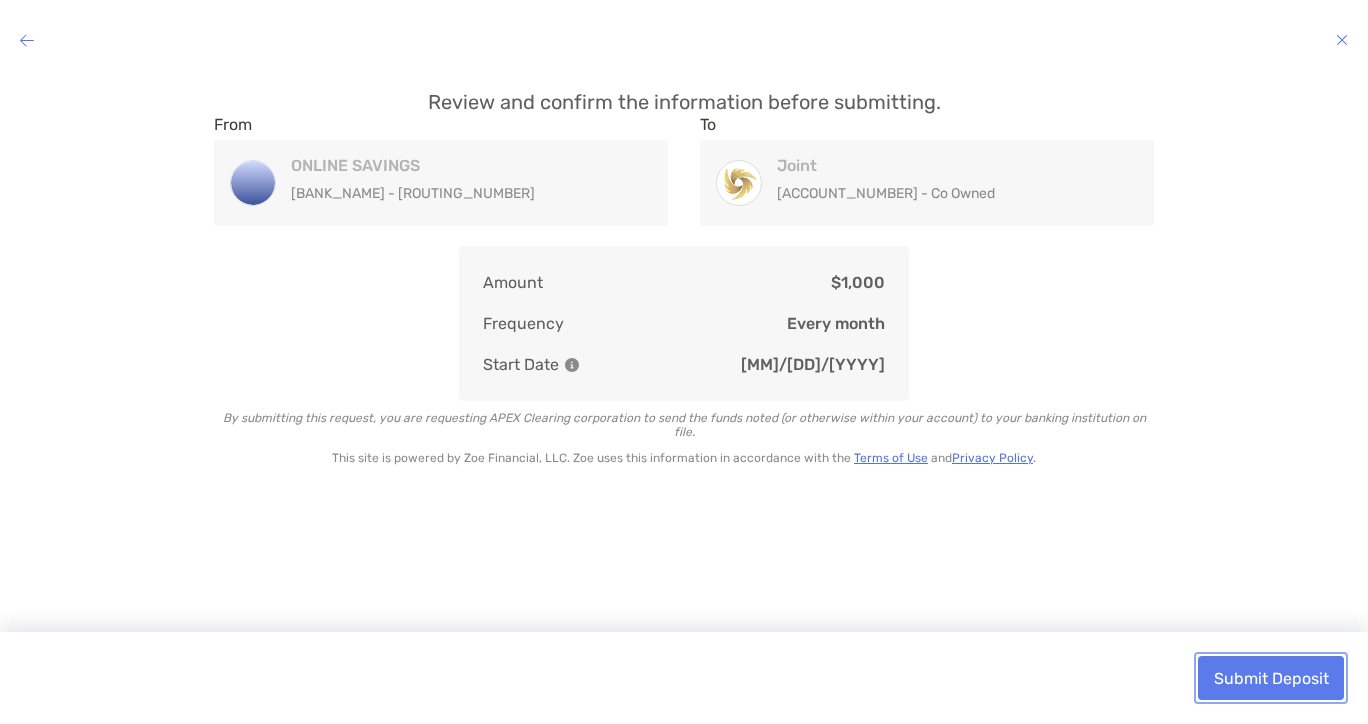click on "Submit Deposit" at bounding box center [1271, 678] 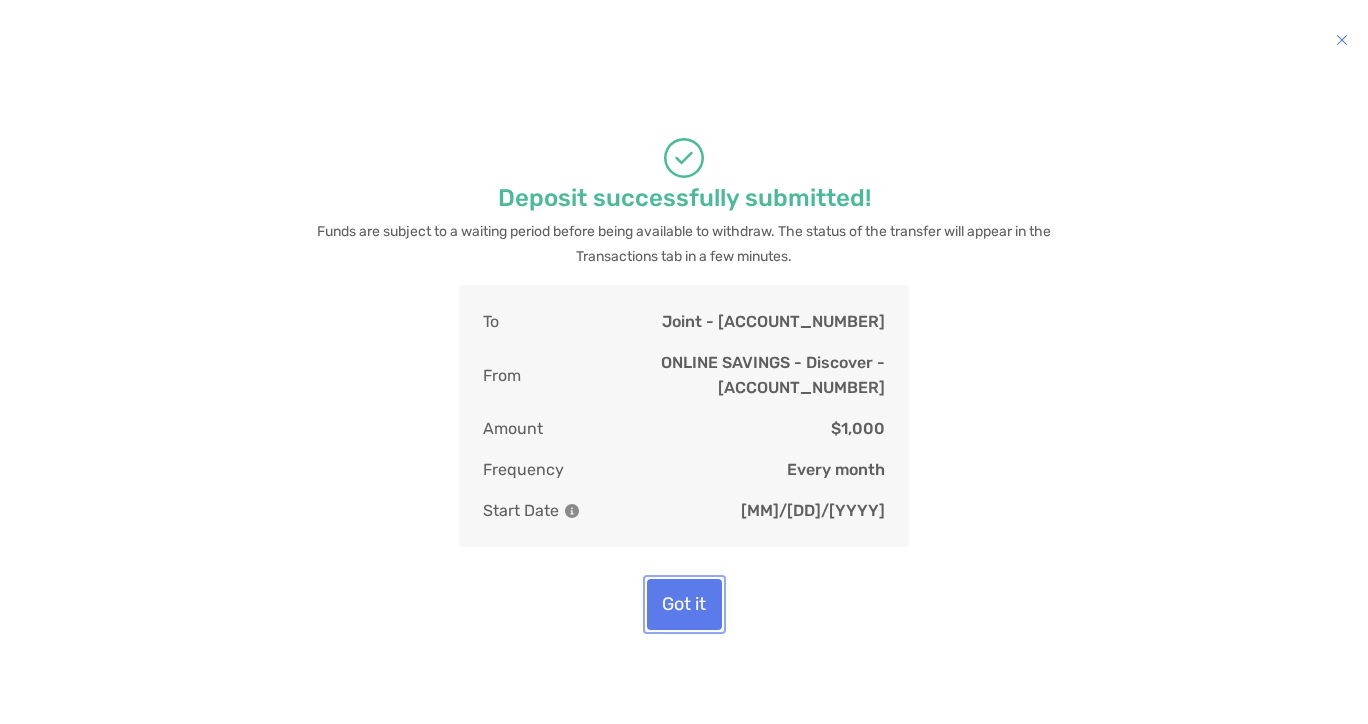 click on "Got it" at bounding box center (684, 604) 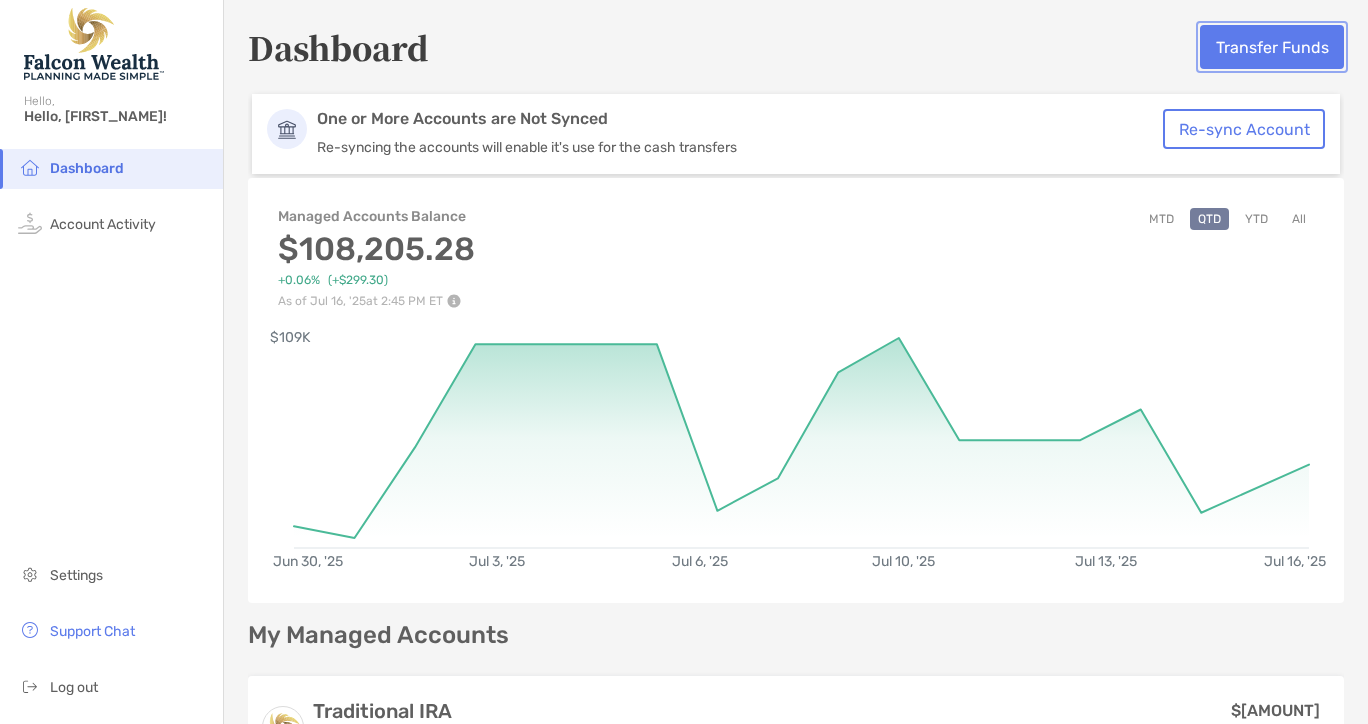 click on "Transfer Funds" at bounding box center [1272, 47] 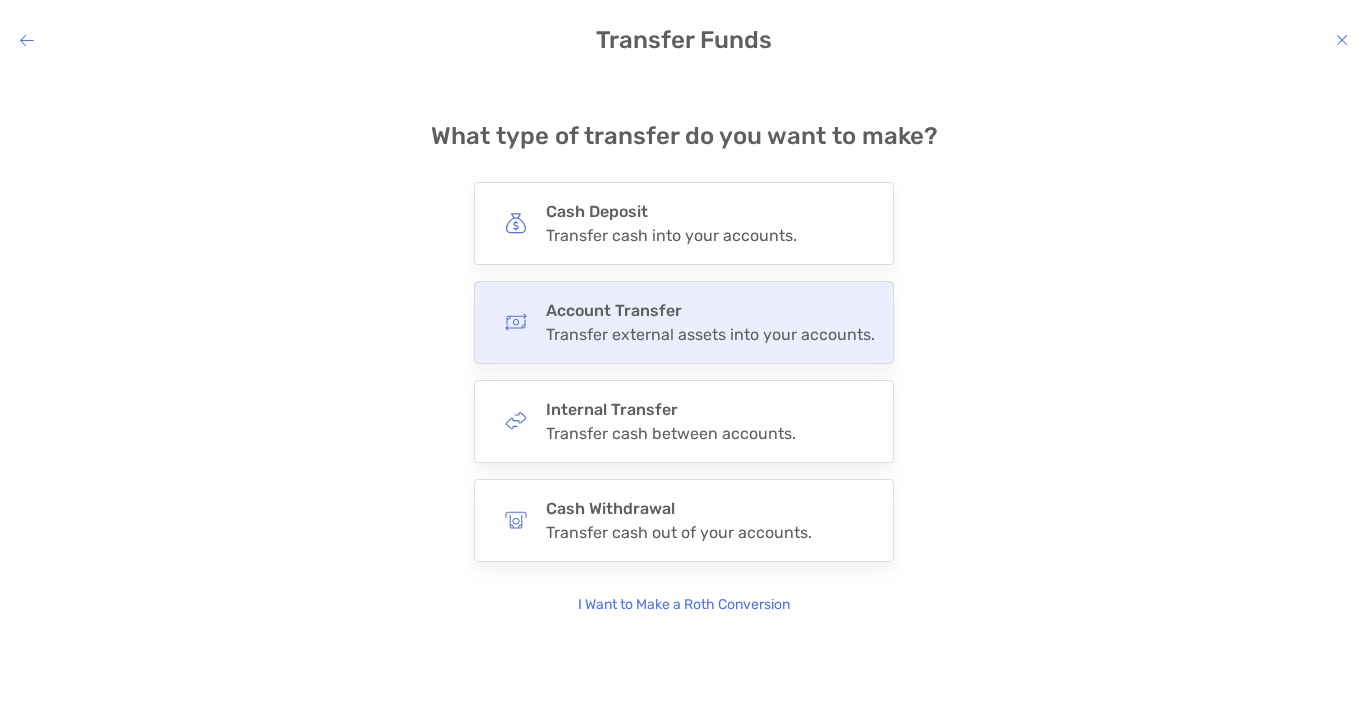click on "Account Transfer Transfer external assets into your accounts." at bounding box center [710, 322] 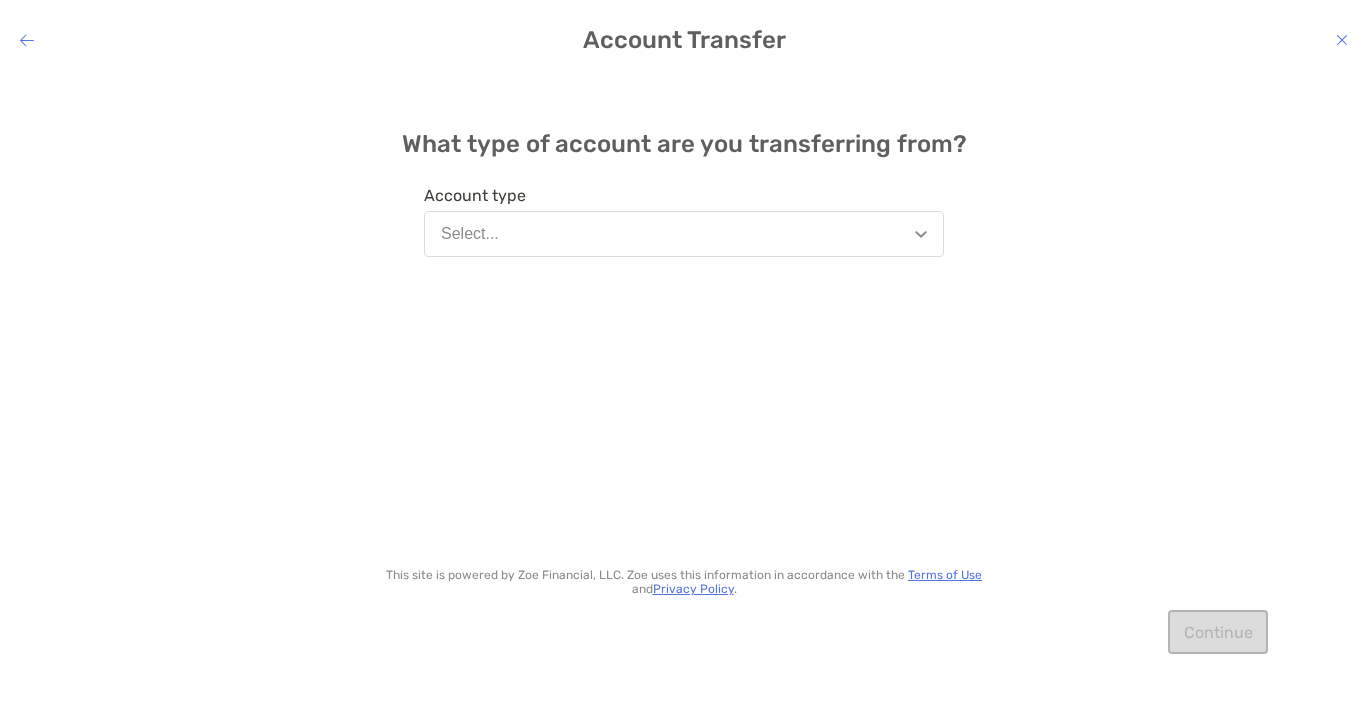 click on "Select..." at bounding box center [684, 234] 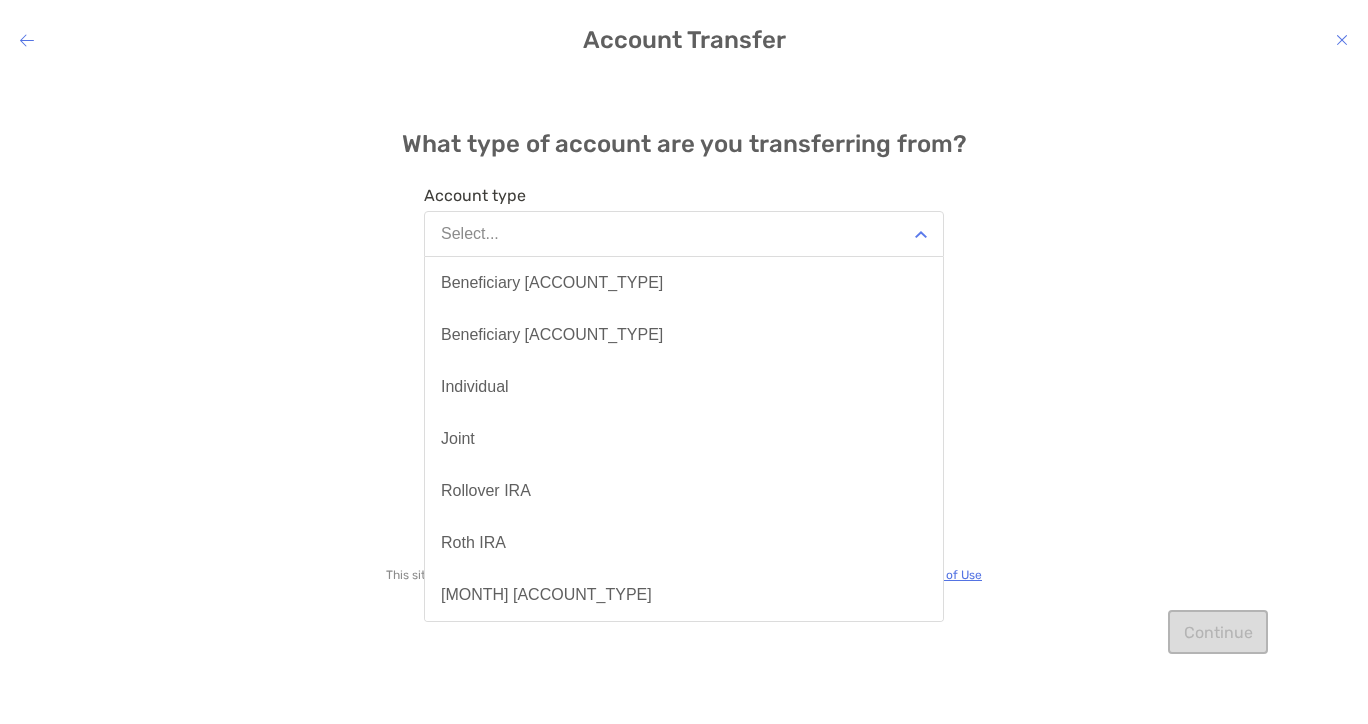 click on "Select..." at bounding box center [684, 234] 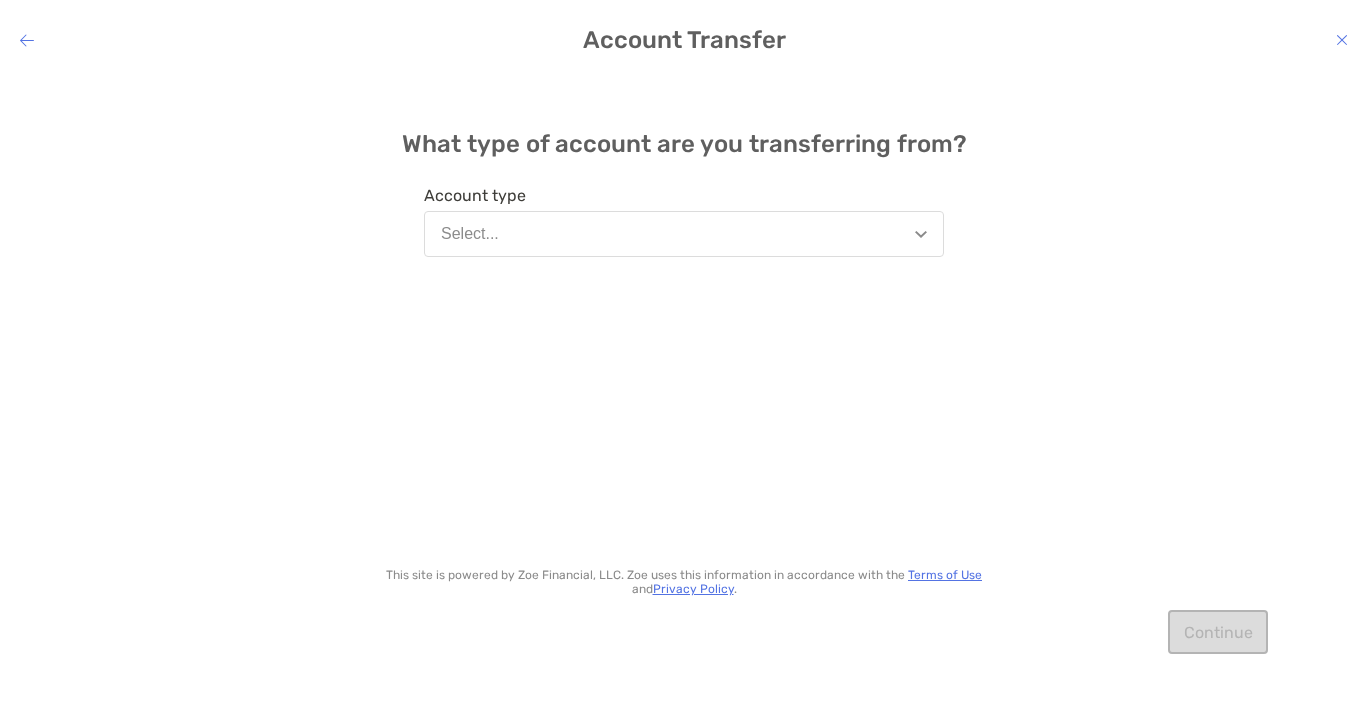 click at bounding box center (27, 40) 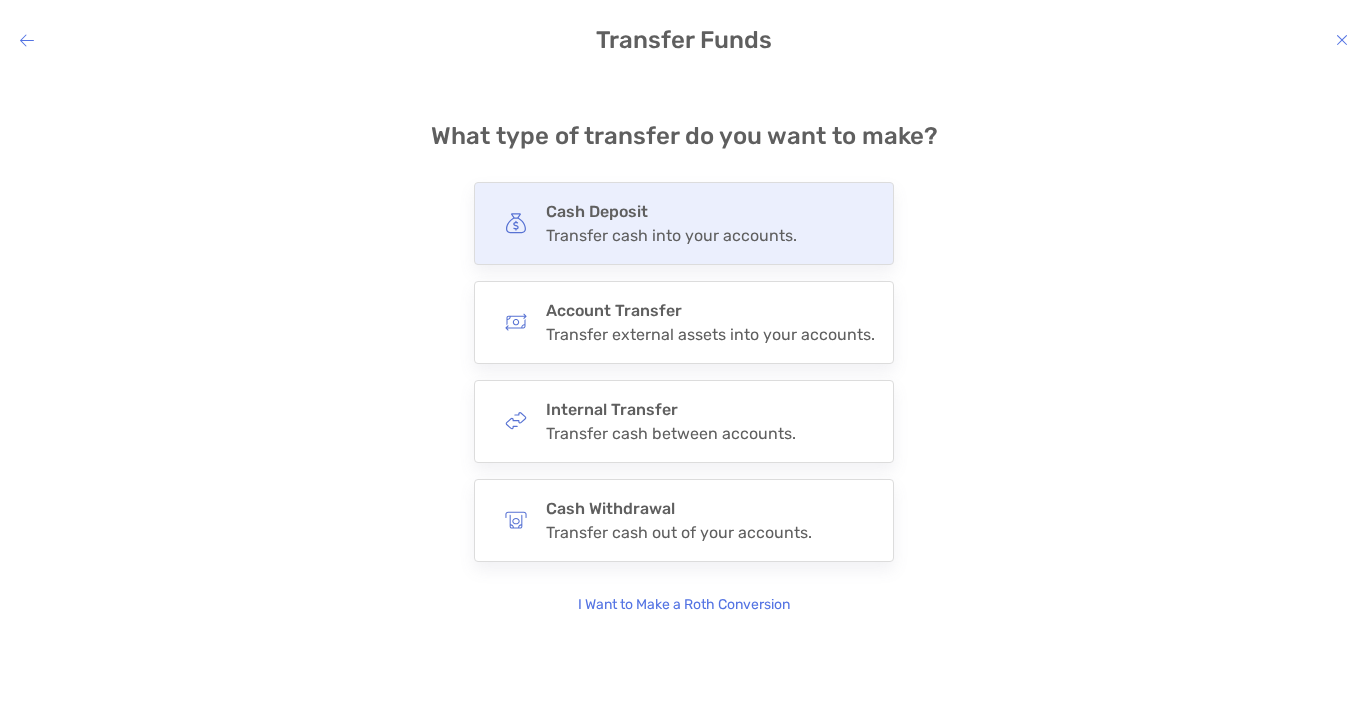 click on "Transfer cash into your accounts." at bounding box center (671, 235) 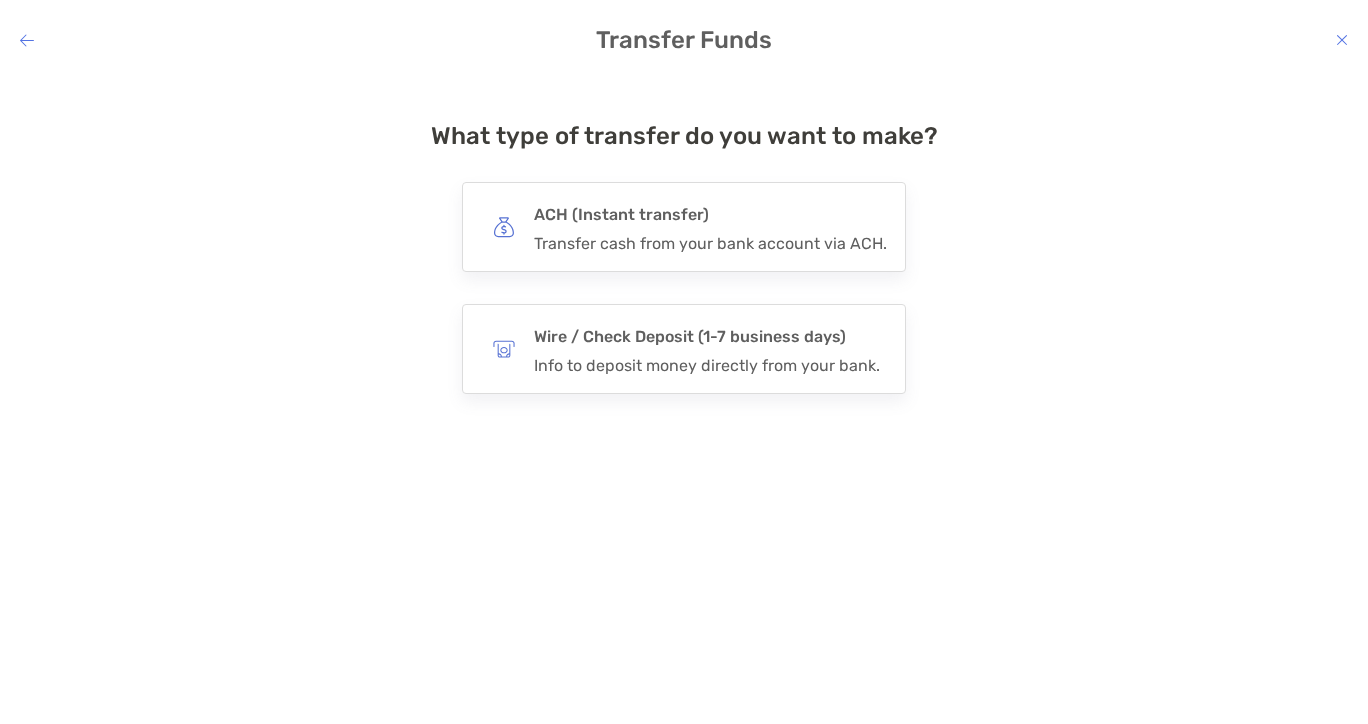 click on "ACH (Instant transfer)" at bounding box center (710, 215) 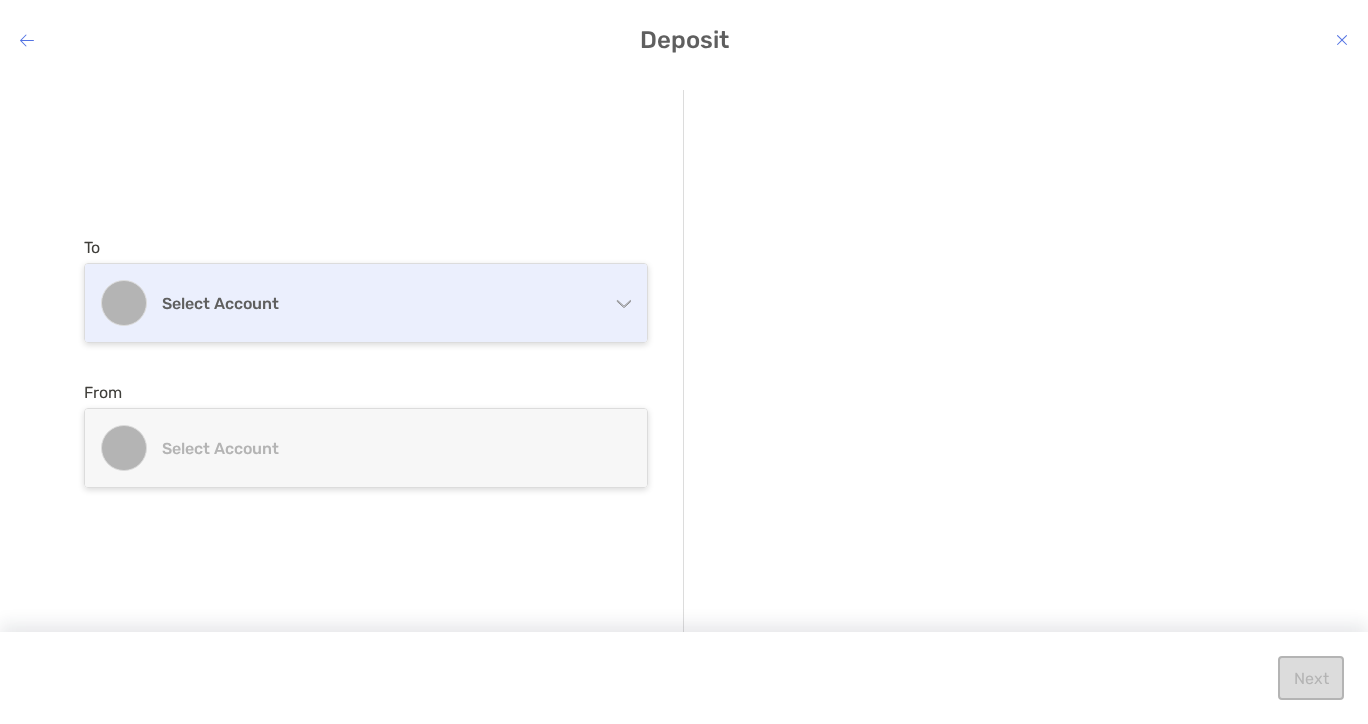 click on "Select account" at bounding box center (366, 303) 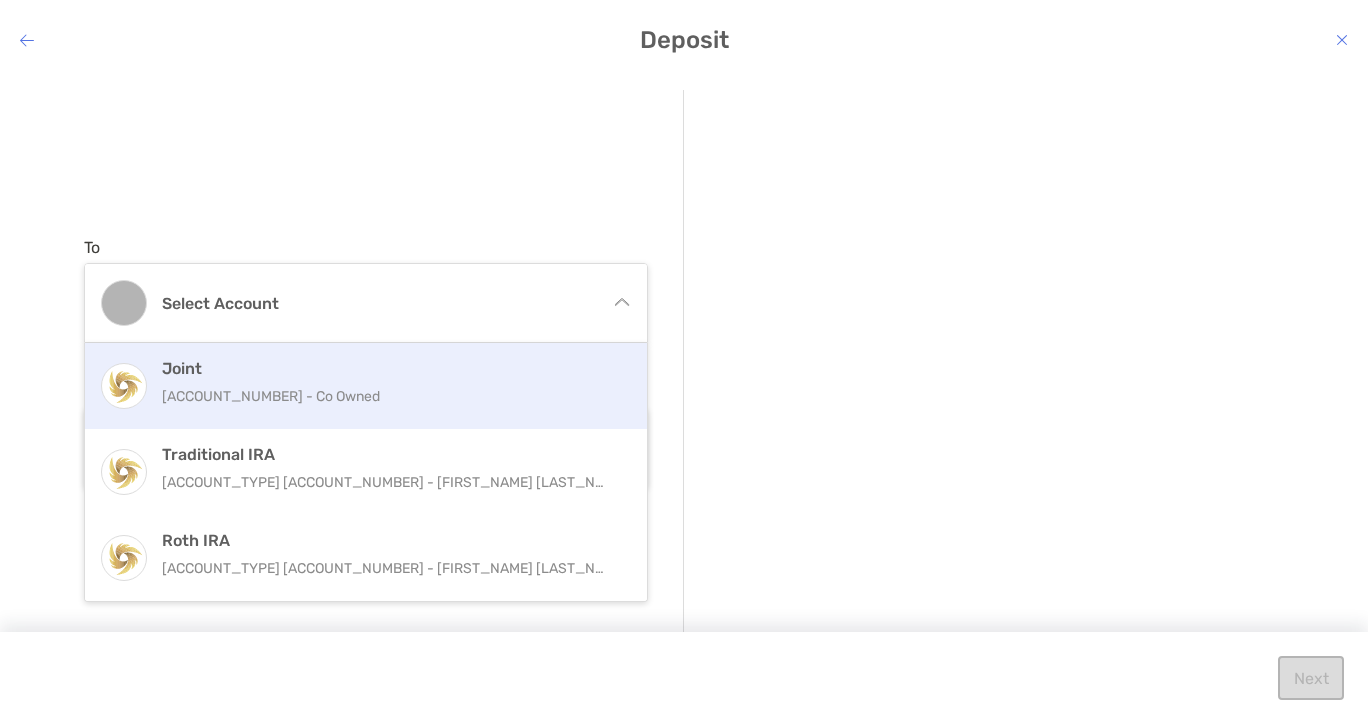 click on "[ACCOUNT_NUMBER] - Co Owned" at bounding box center [387, 396] 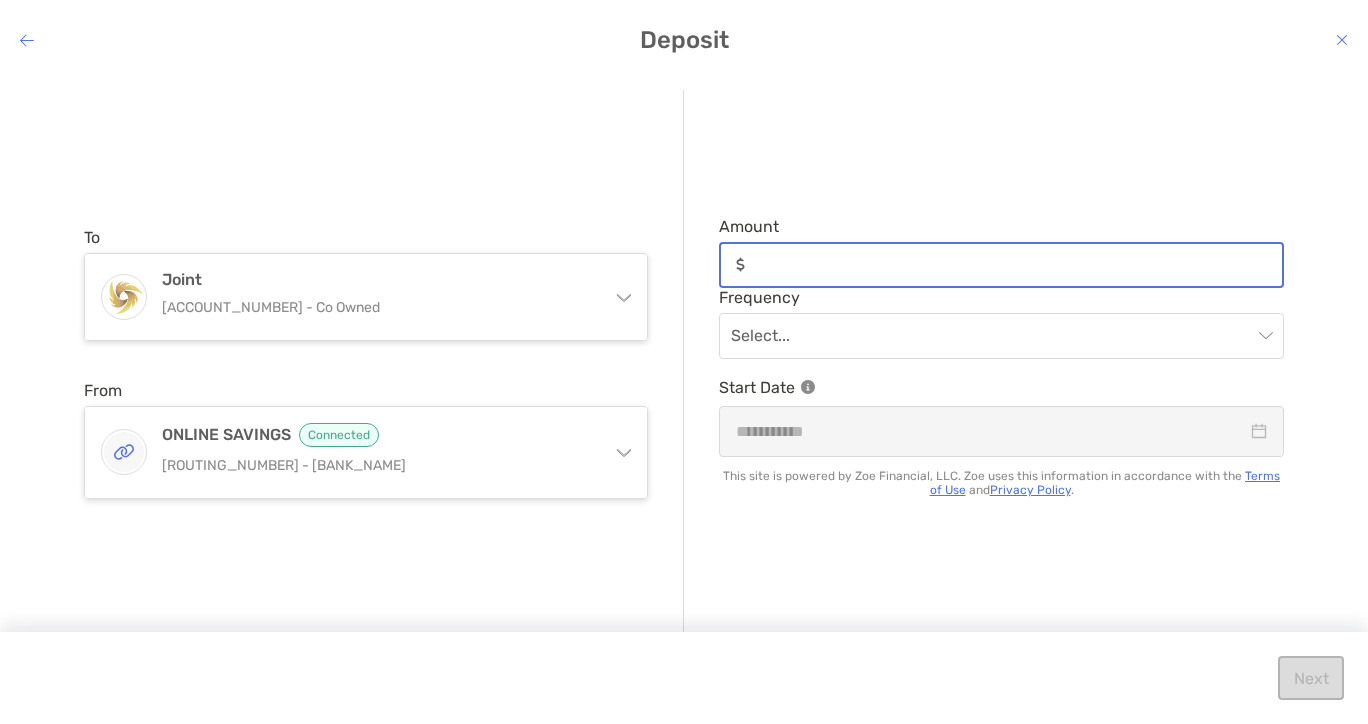 click on "Amount" at bounding box center [1017, 264] 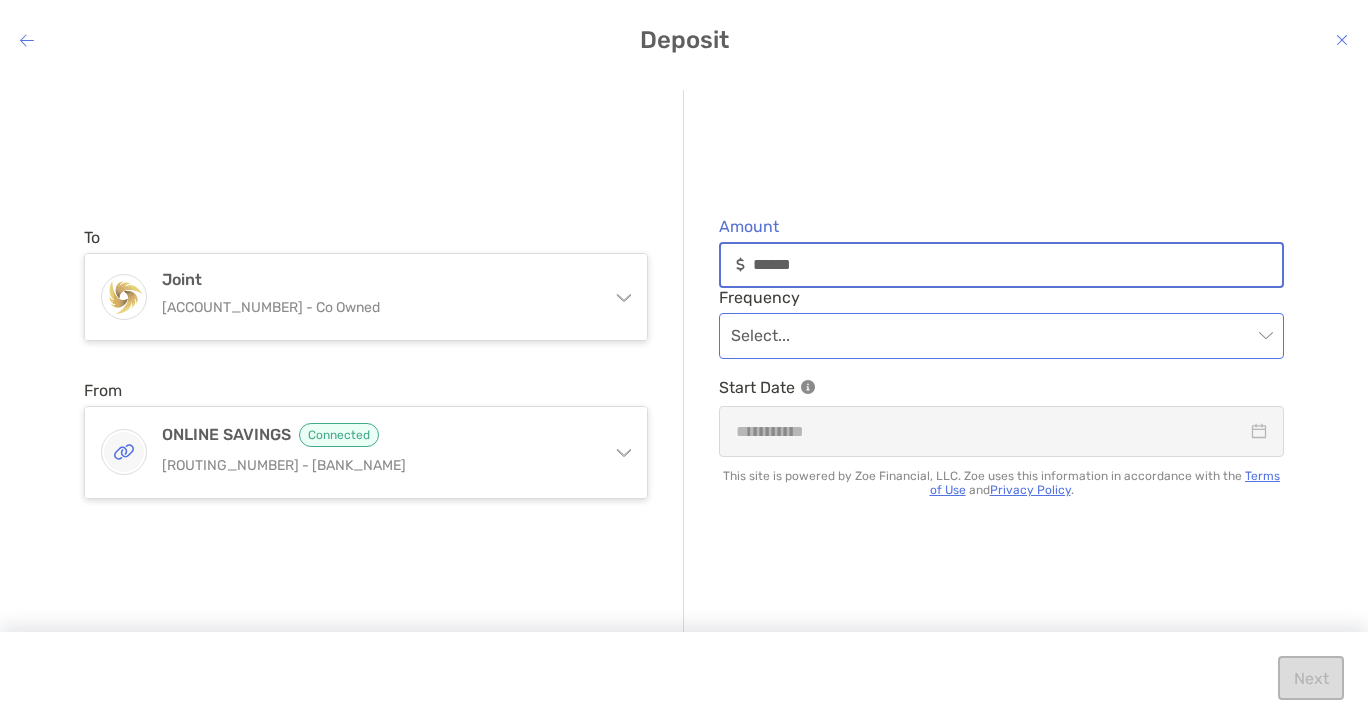 type on "******" 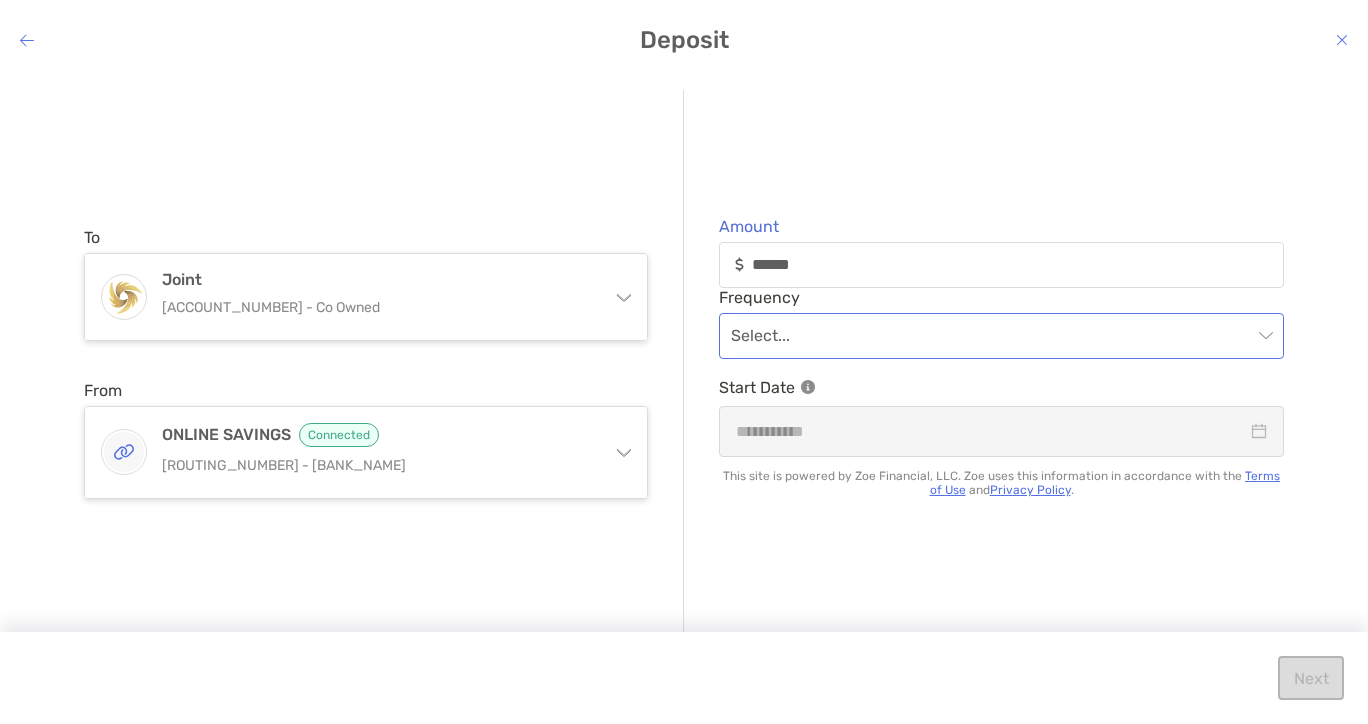 click at bounding box center [991, 336] 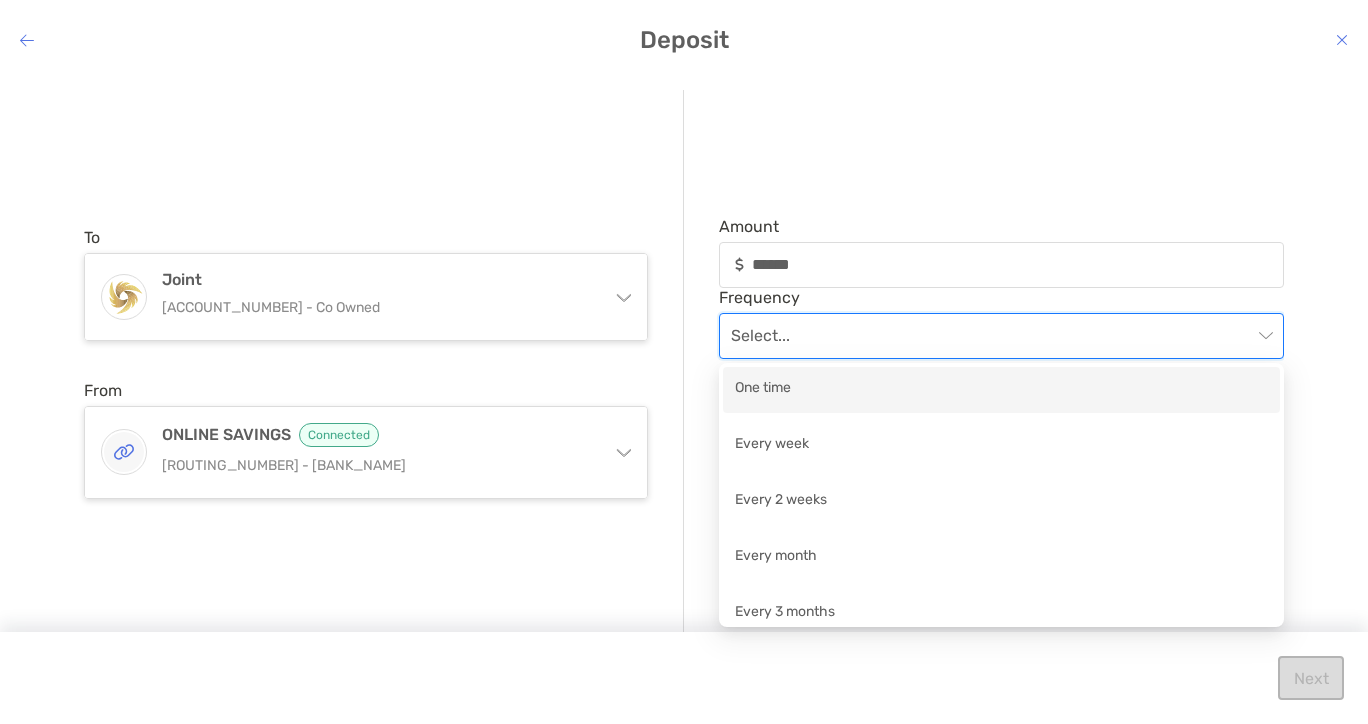click on "One time" at bounding box center (1001, 389) 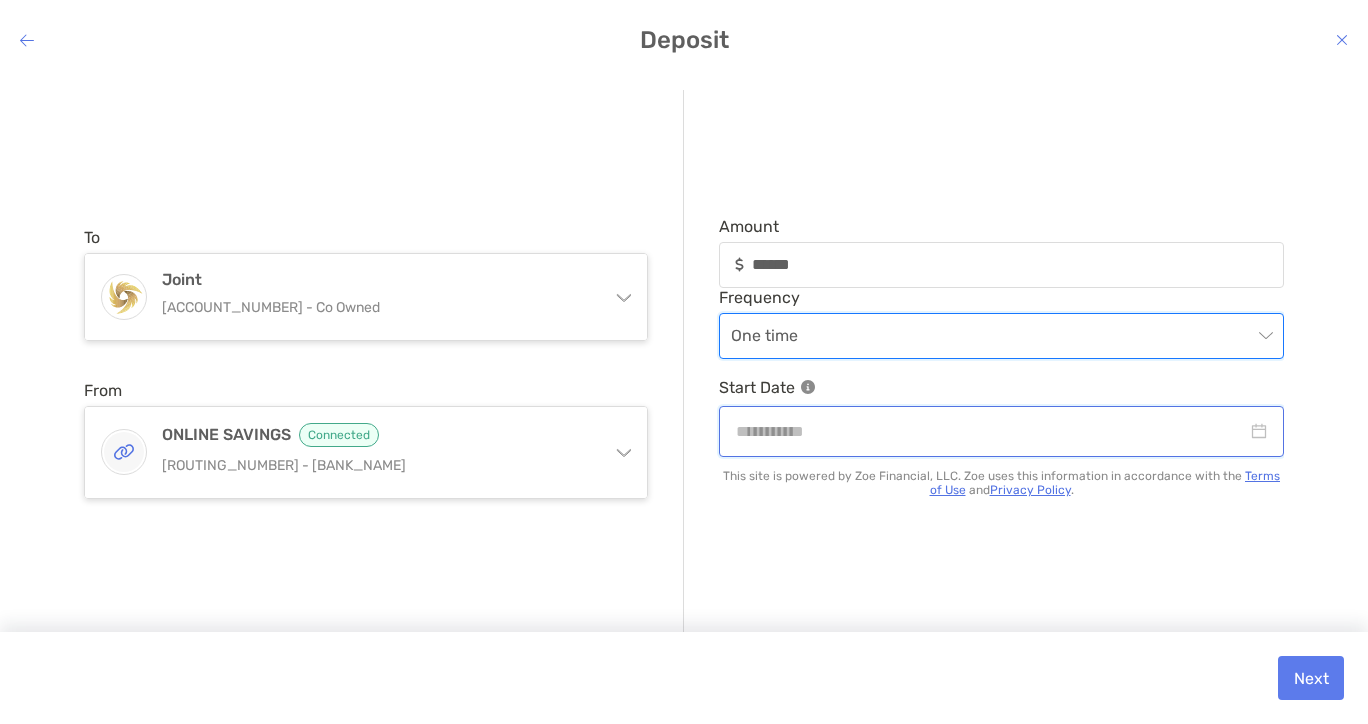click at bounding box center [991, 431] 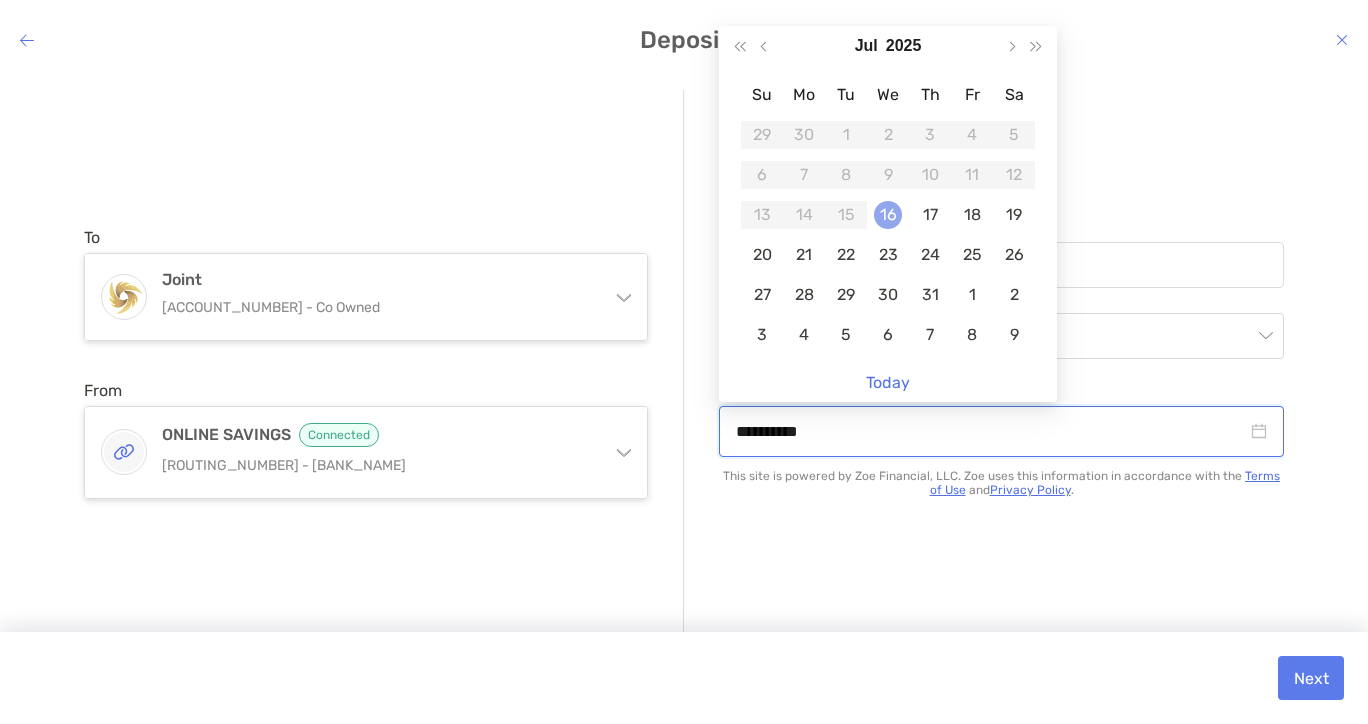 type on "**********" 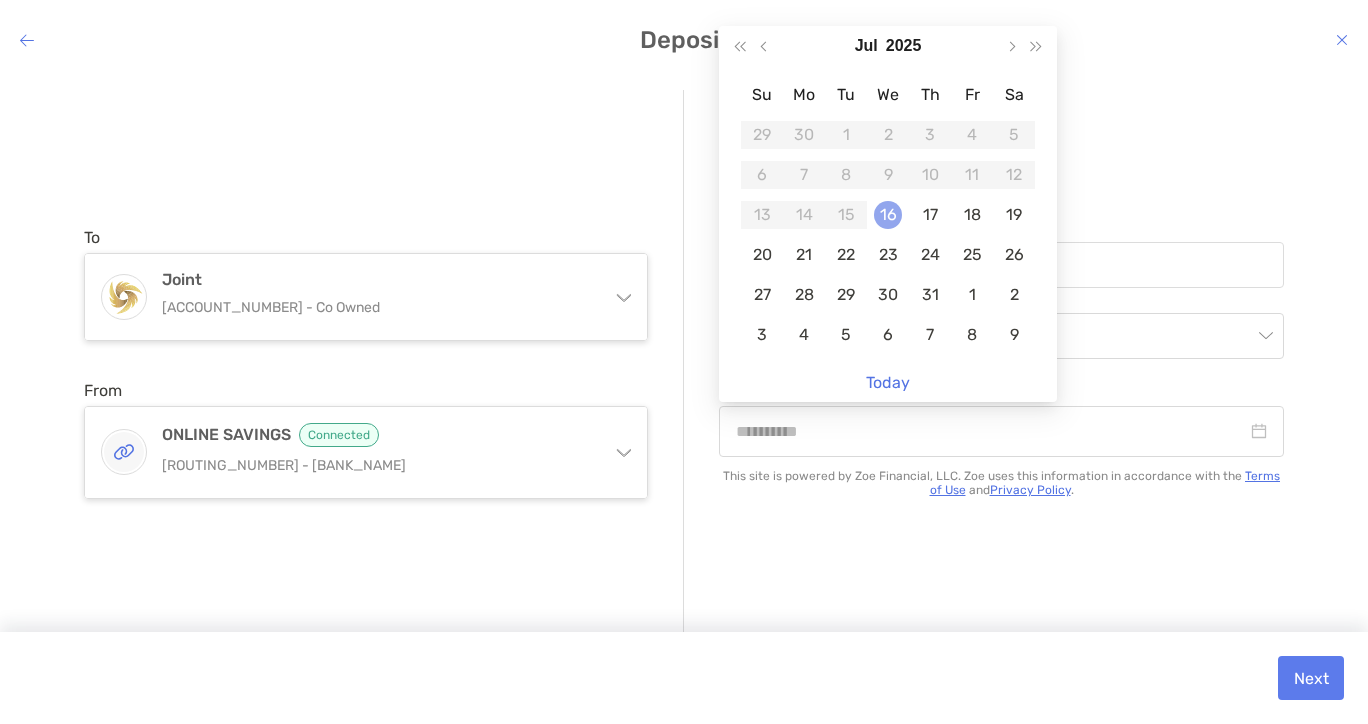 click on "16" at bounding box center (888, 215) 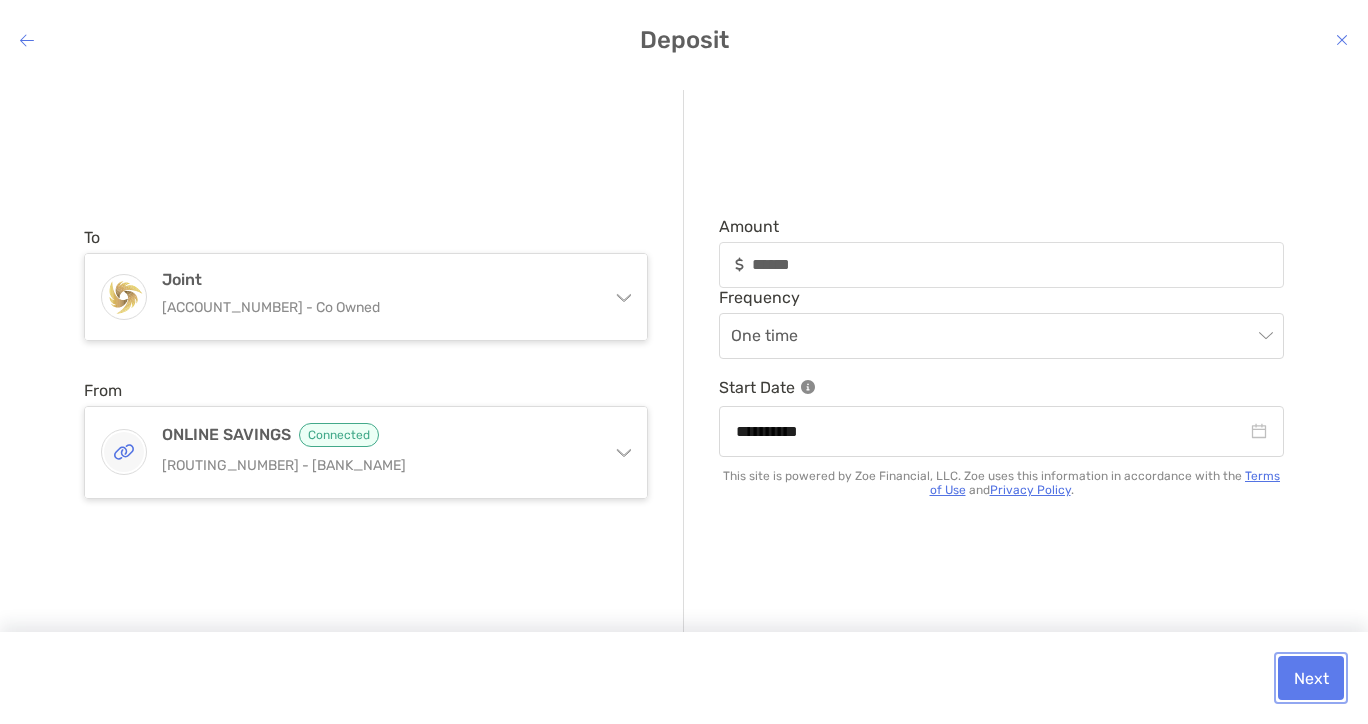 click on "Next" at bounding box center [1311, 678] 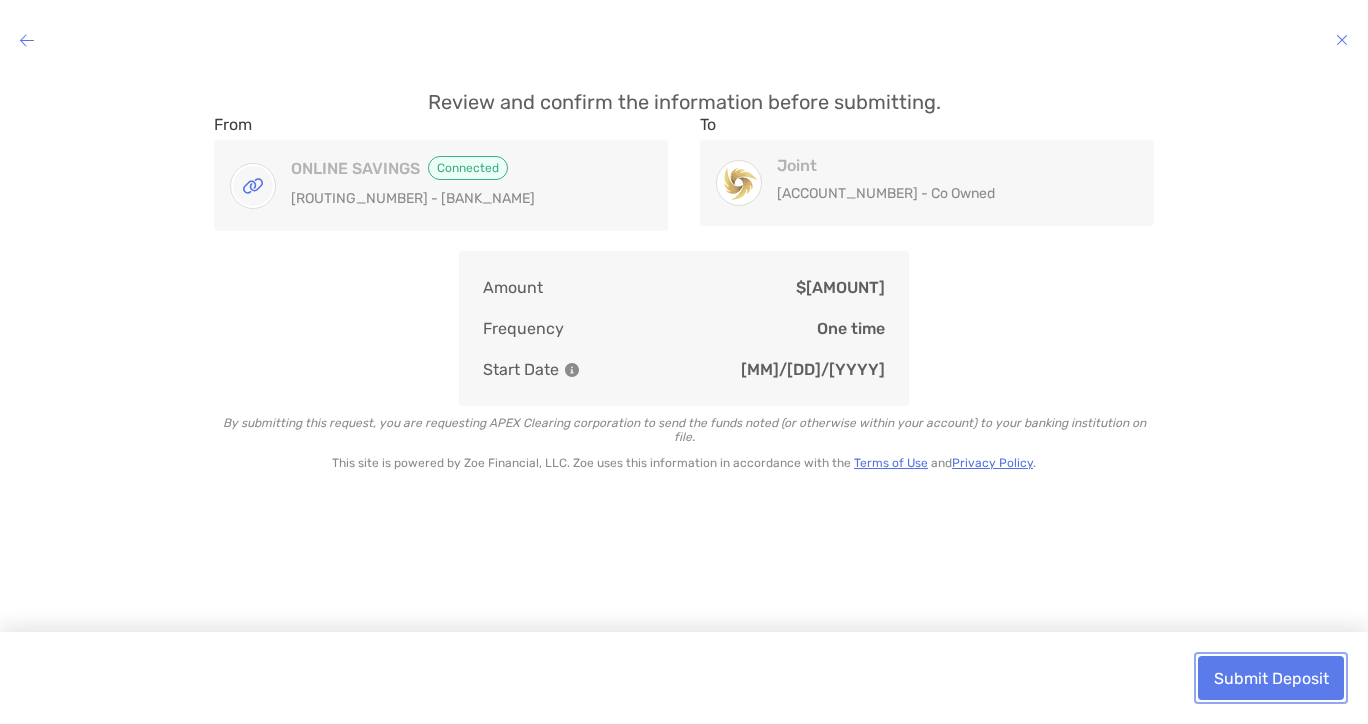 click on "Submit Deposit" at bounding box center [1271, 678] 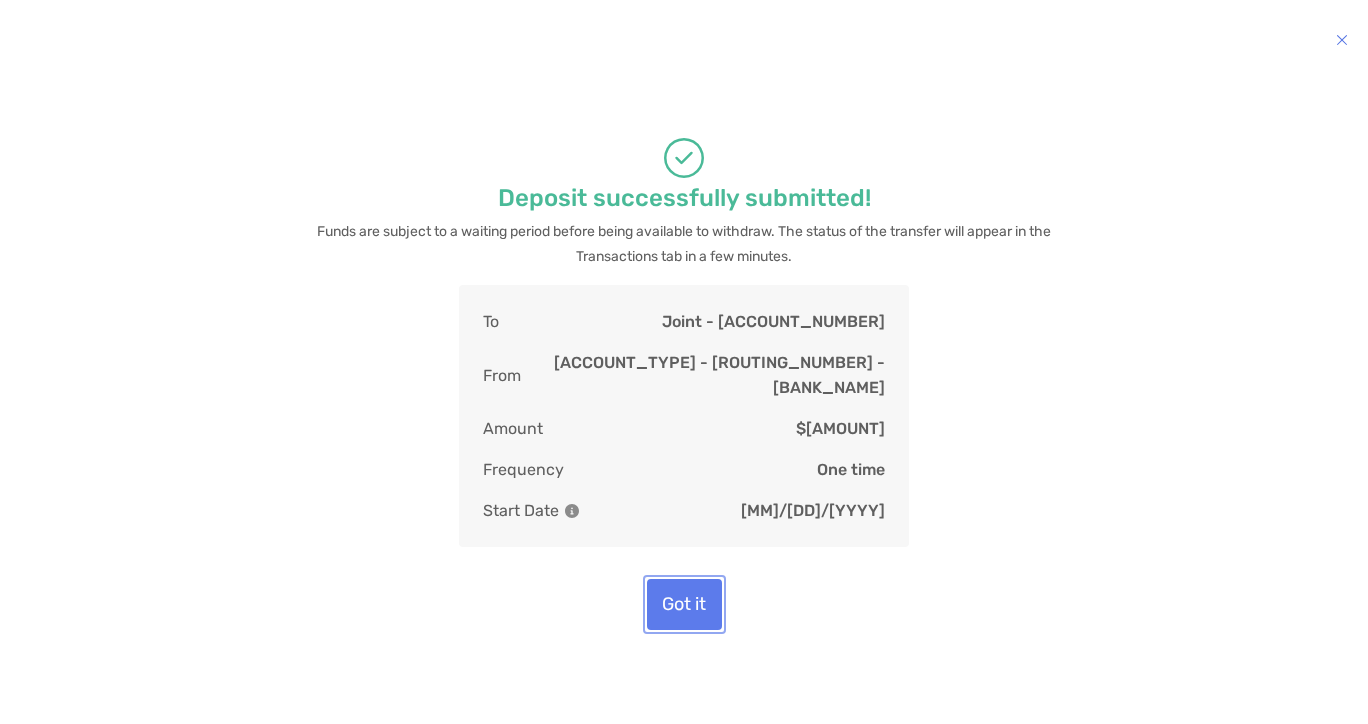 click on "Got it" at bounding box center (684, 604) 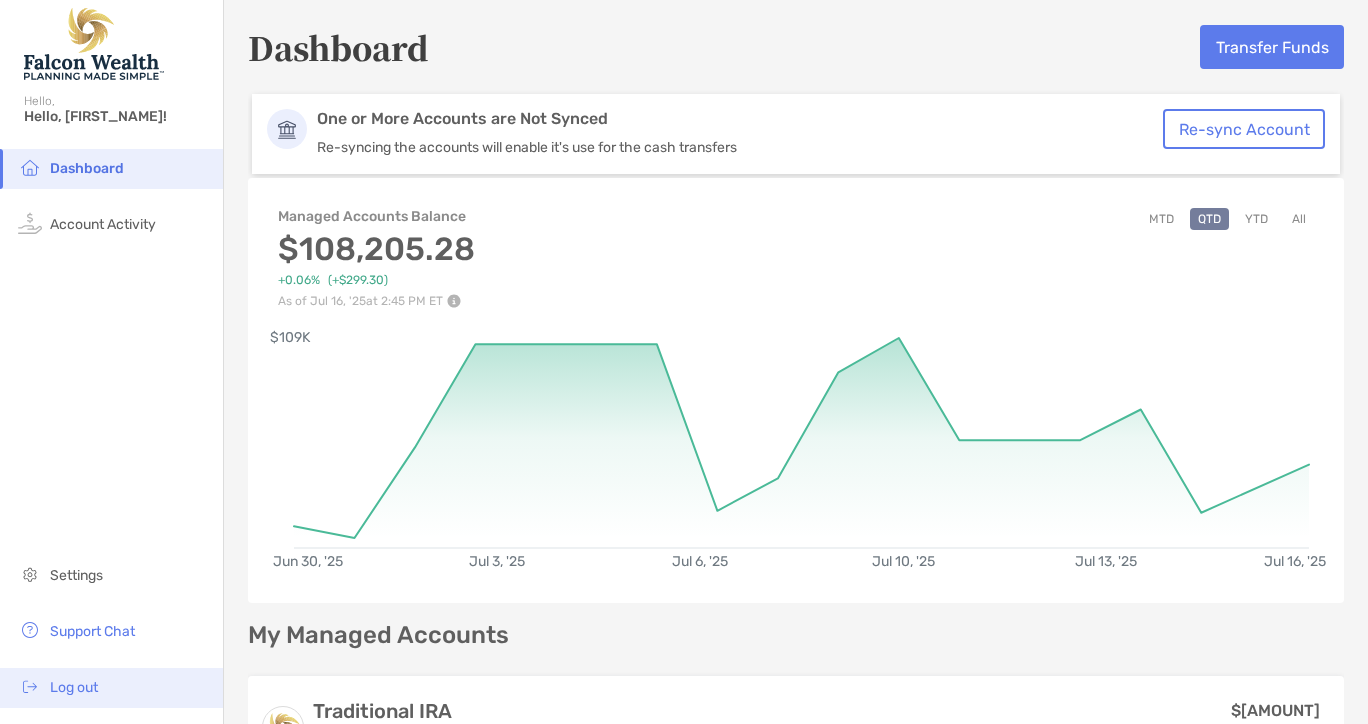 click on "Log out" at bounding box center (74, 687) 